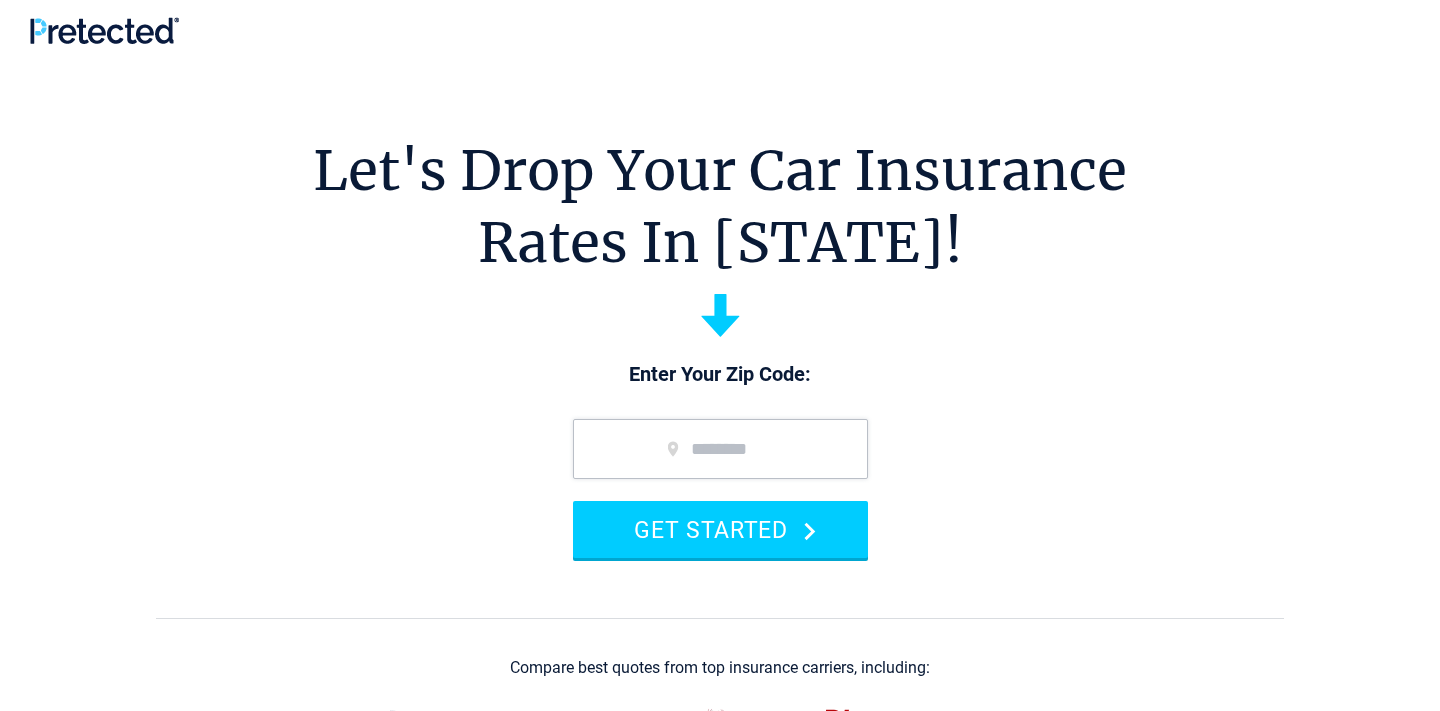 scroll, scrollTop: 0, scrollLeft: 0, axis: both 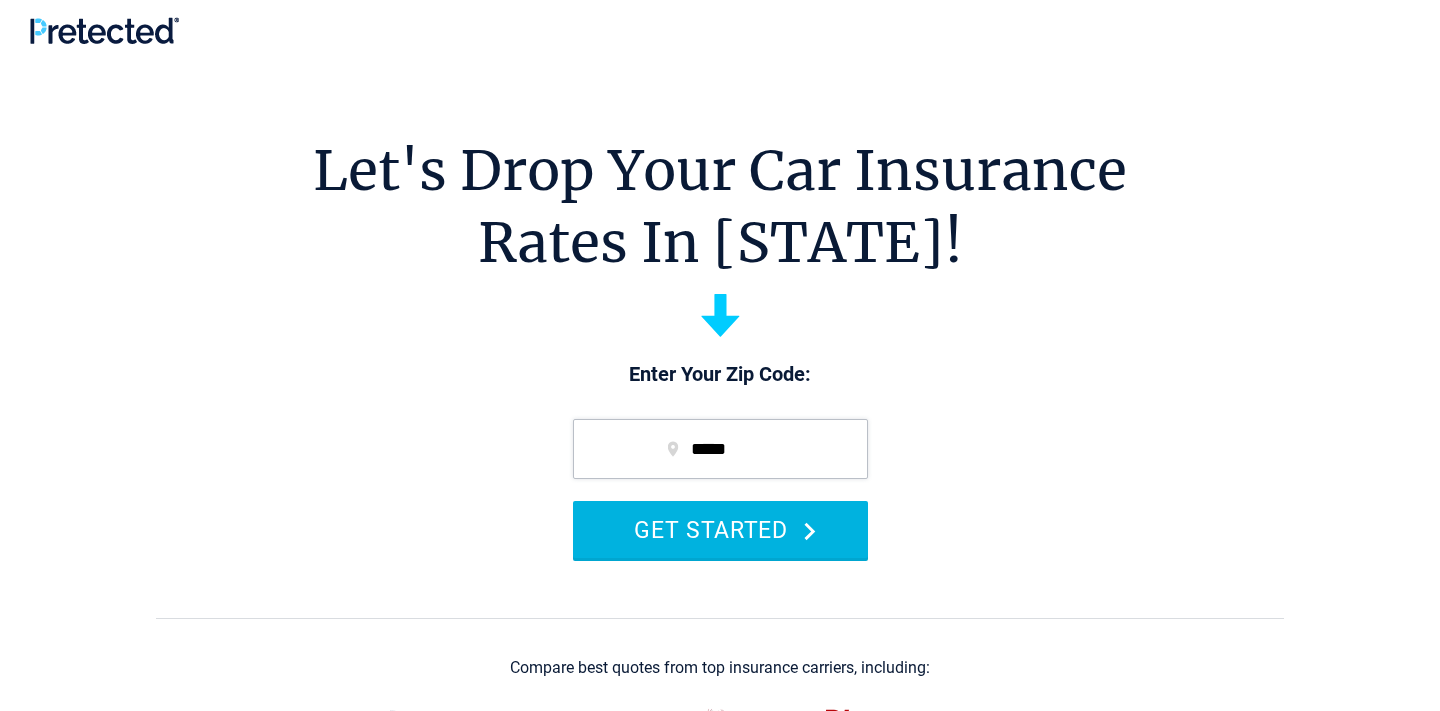 click on "GET STARTED" at bounding box center [720, 529] 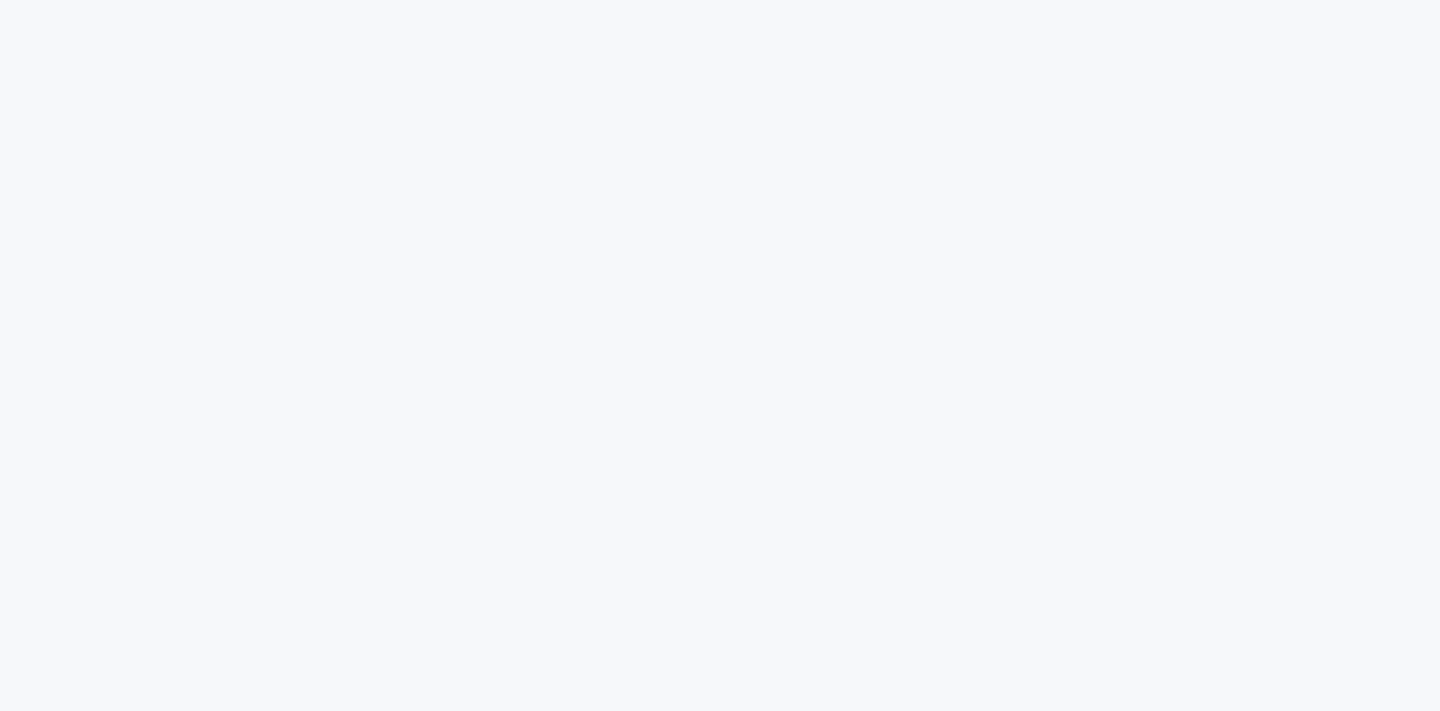scroll, scrollTop: 0, scrollLeft: 0, axis: both 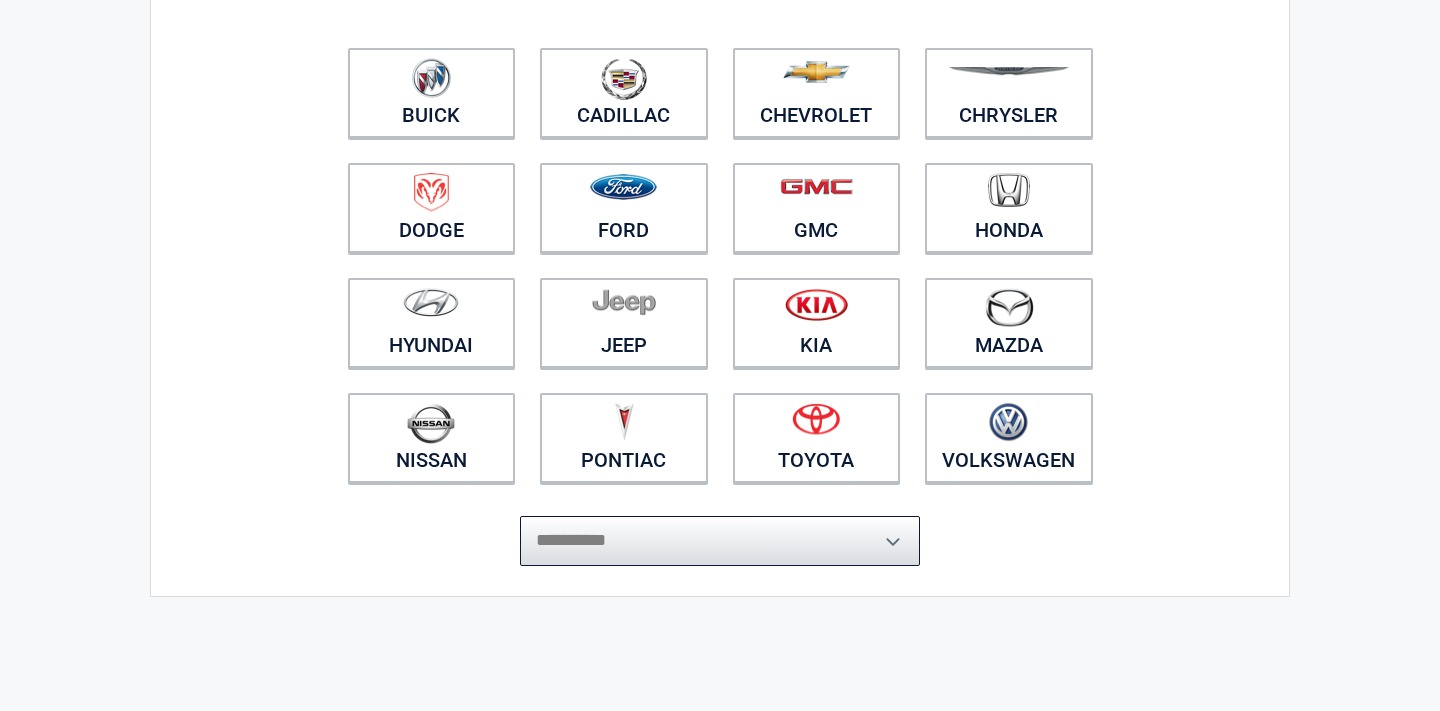click on "**********" at bounding box center (720, 541) 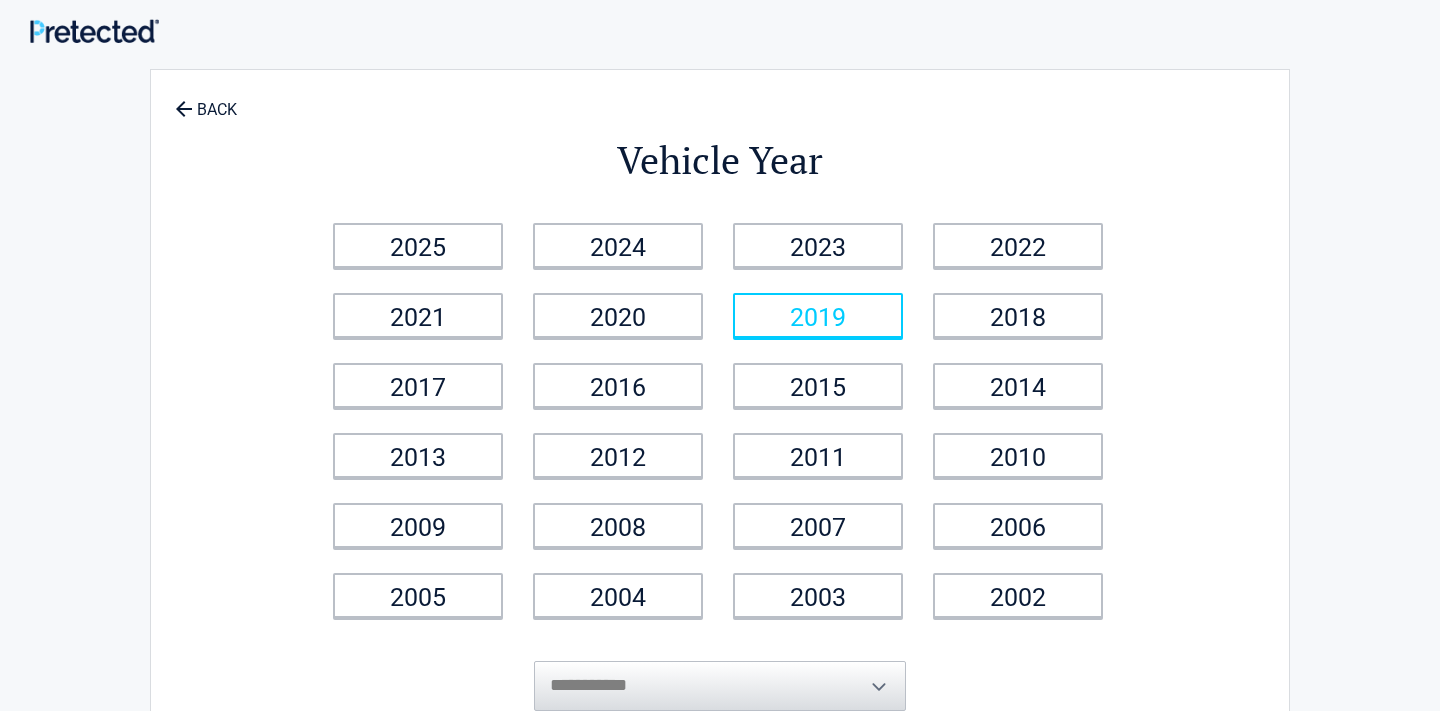 scroll, scrollTop: 0, scrollLeft: 0, axis: both 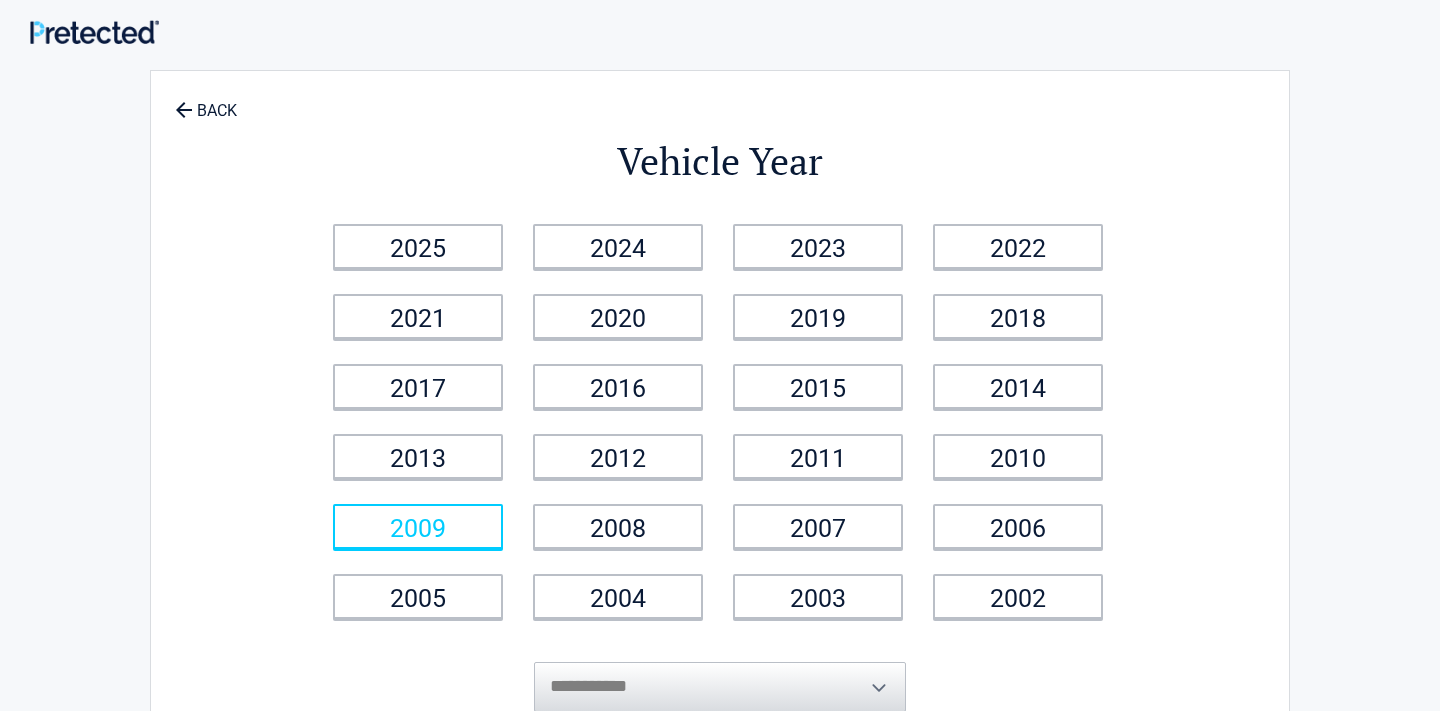 click on "2009" at bounding box center [418, 526] 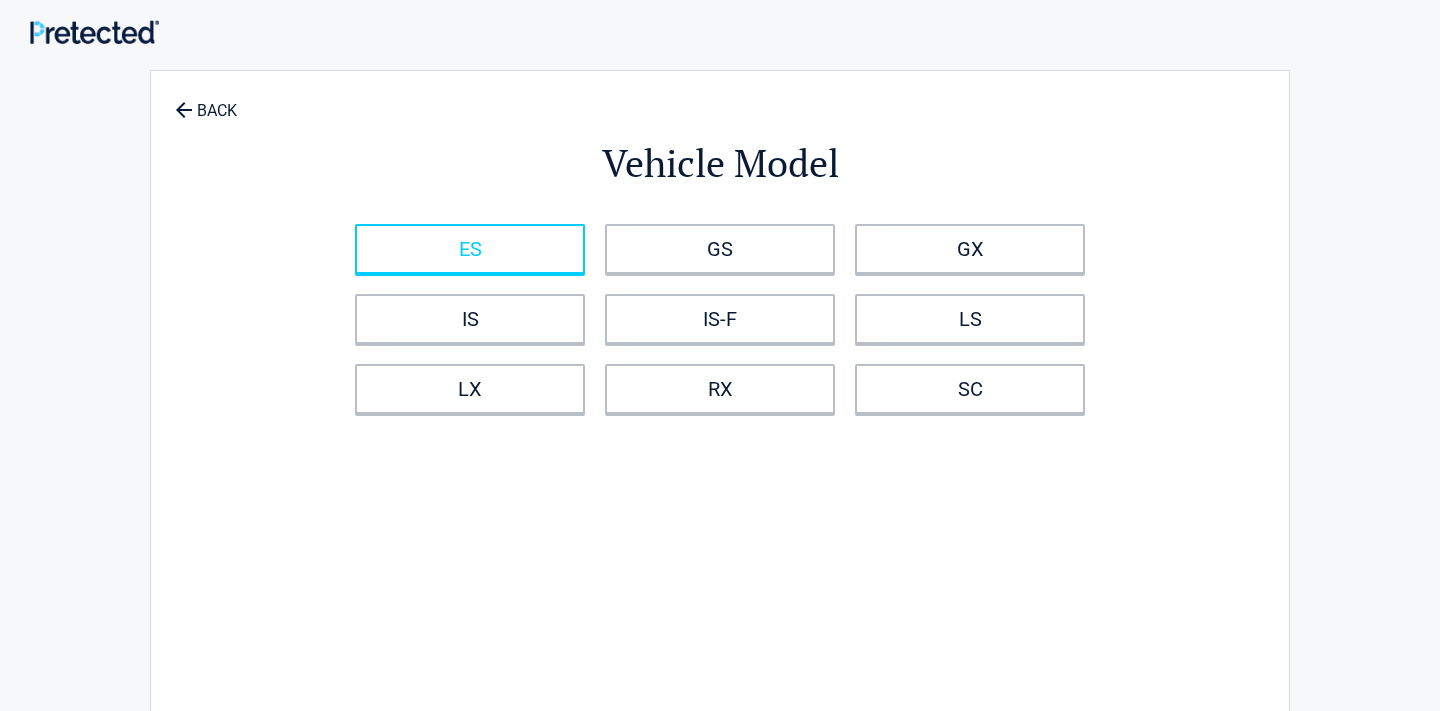click on "ES" at bounding box center (470, 249) 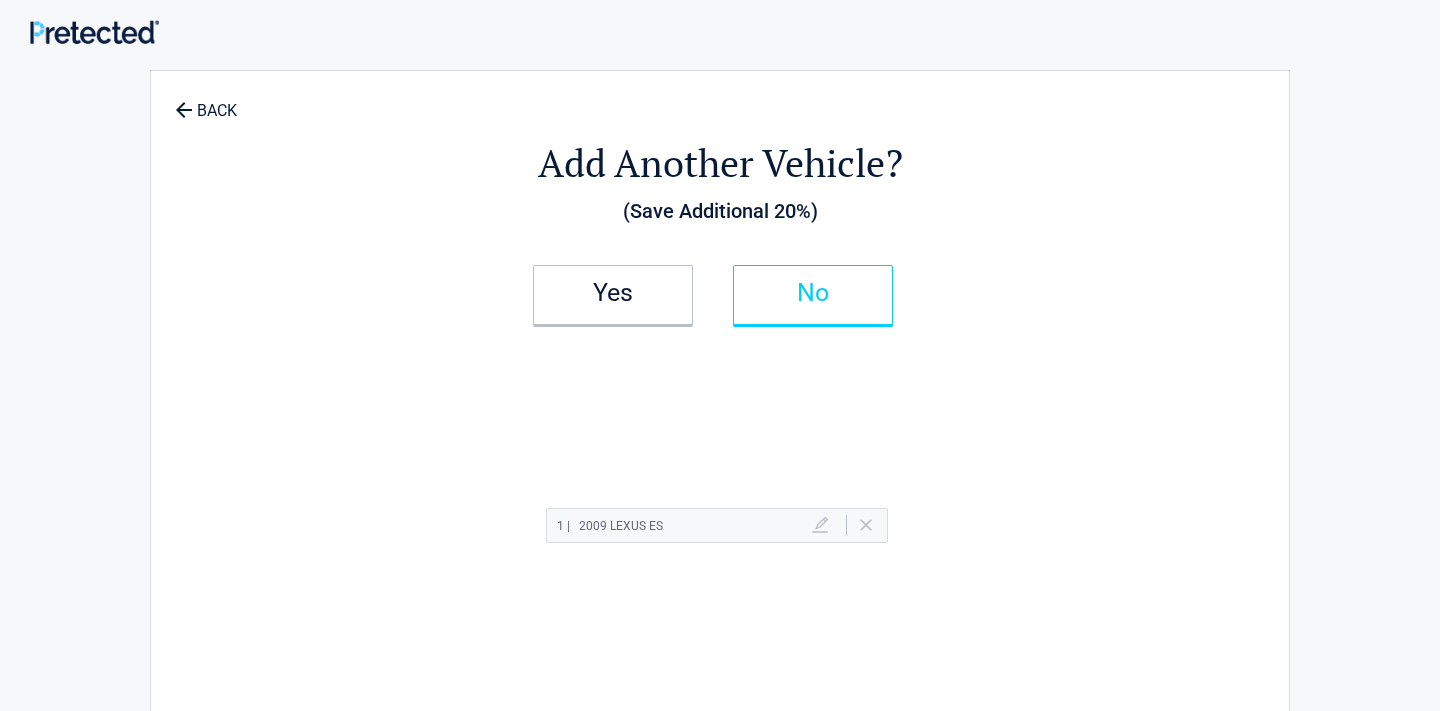 click on "No" at bounding box center [813, 295] 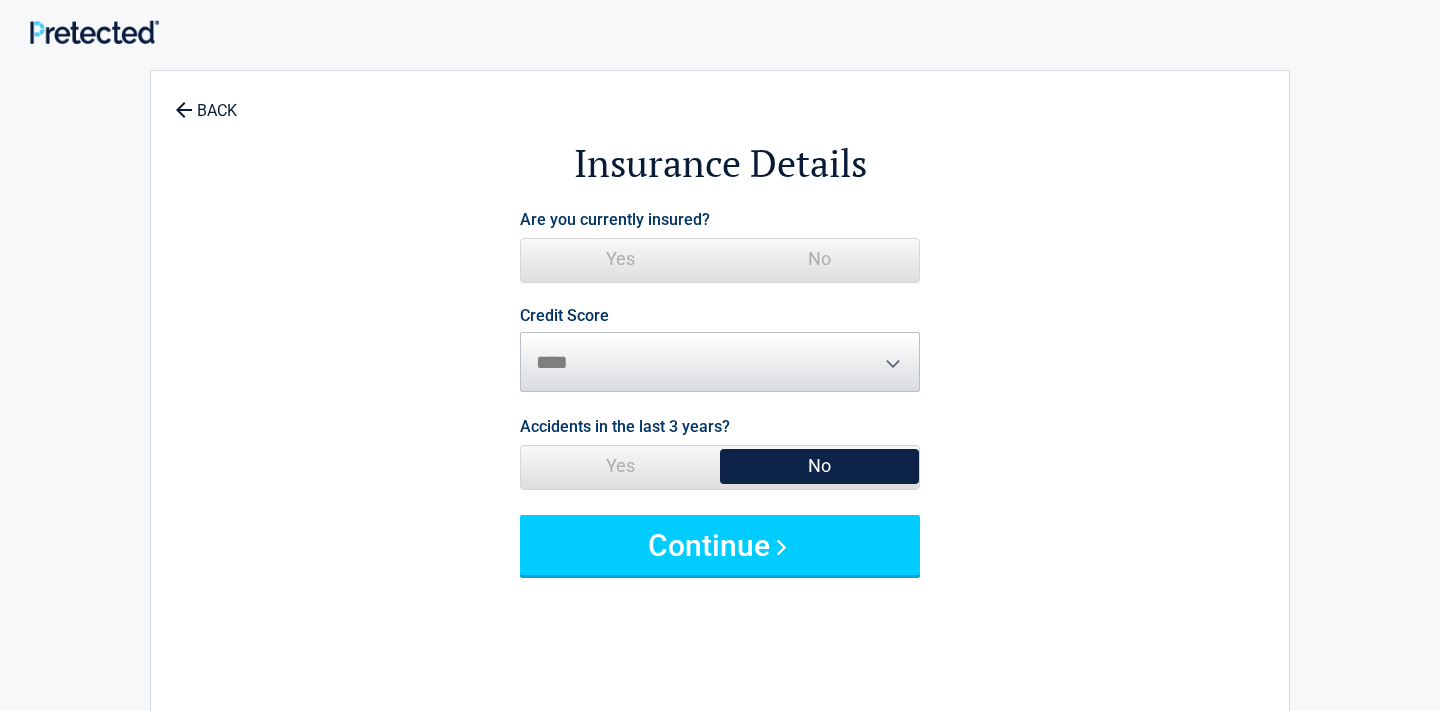 click on "No" at bounding box center (819, 259) 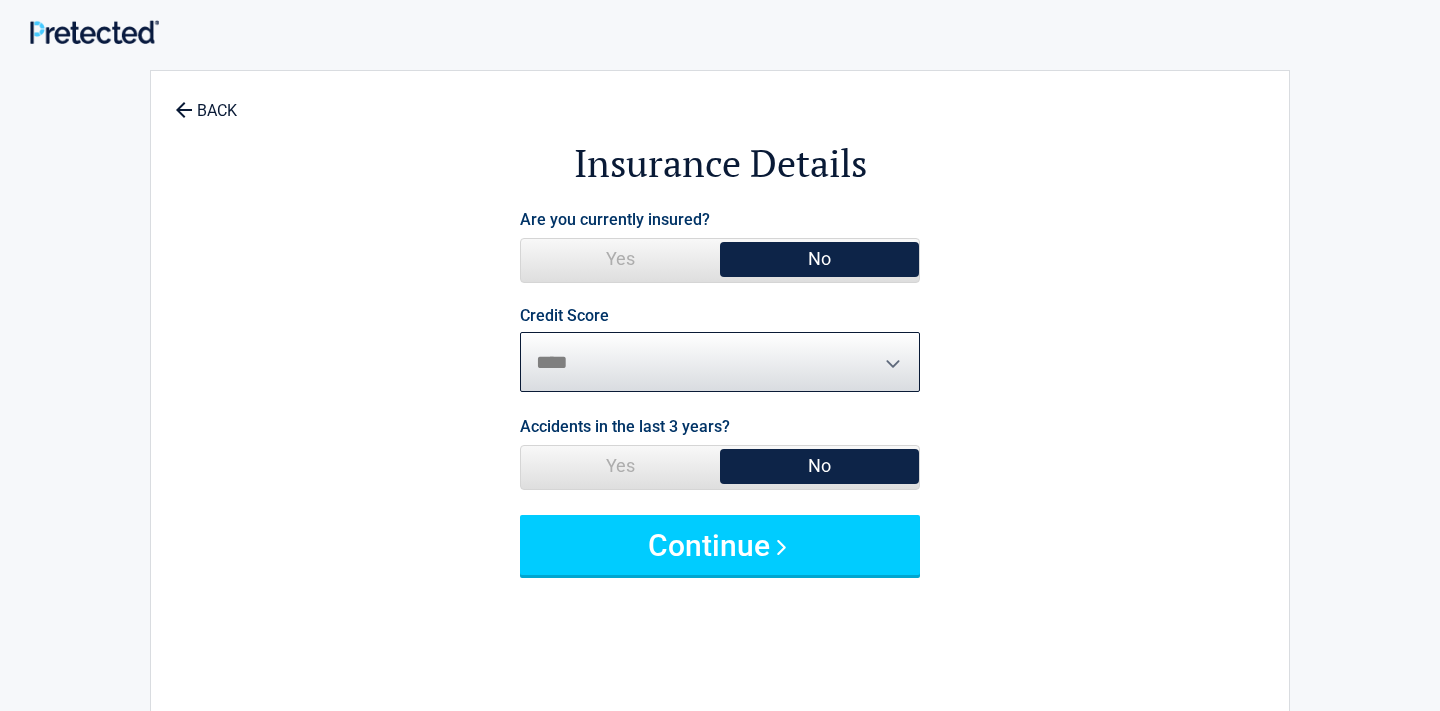click on "*********
****
*******
****" at bounding box center [720, 362] 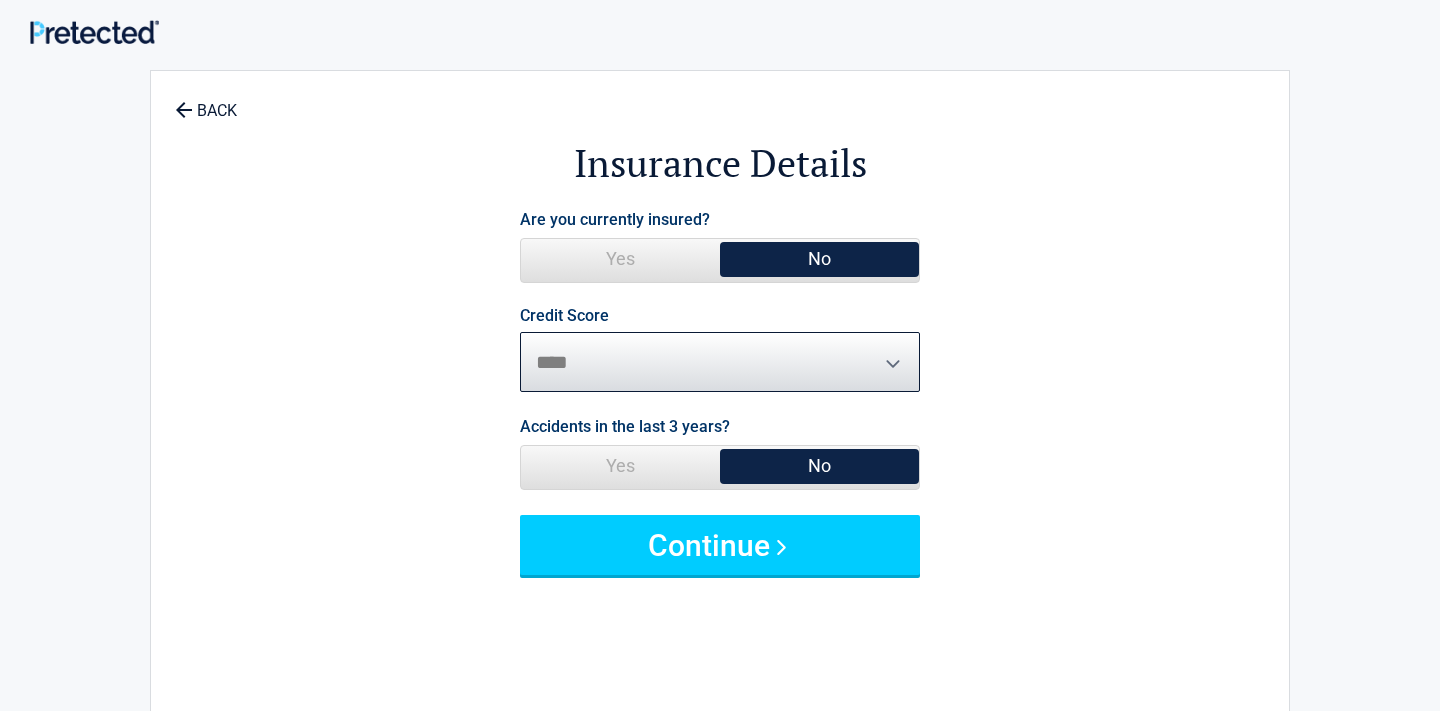 select on "****" 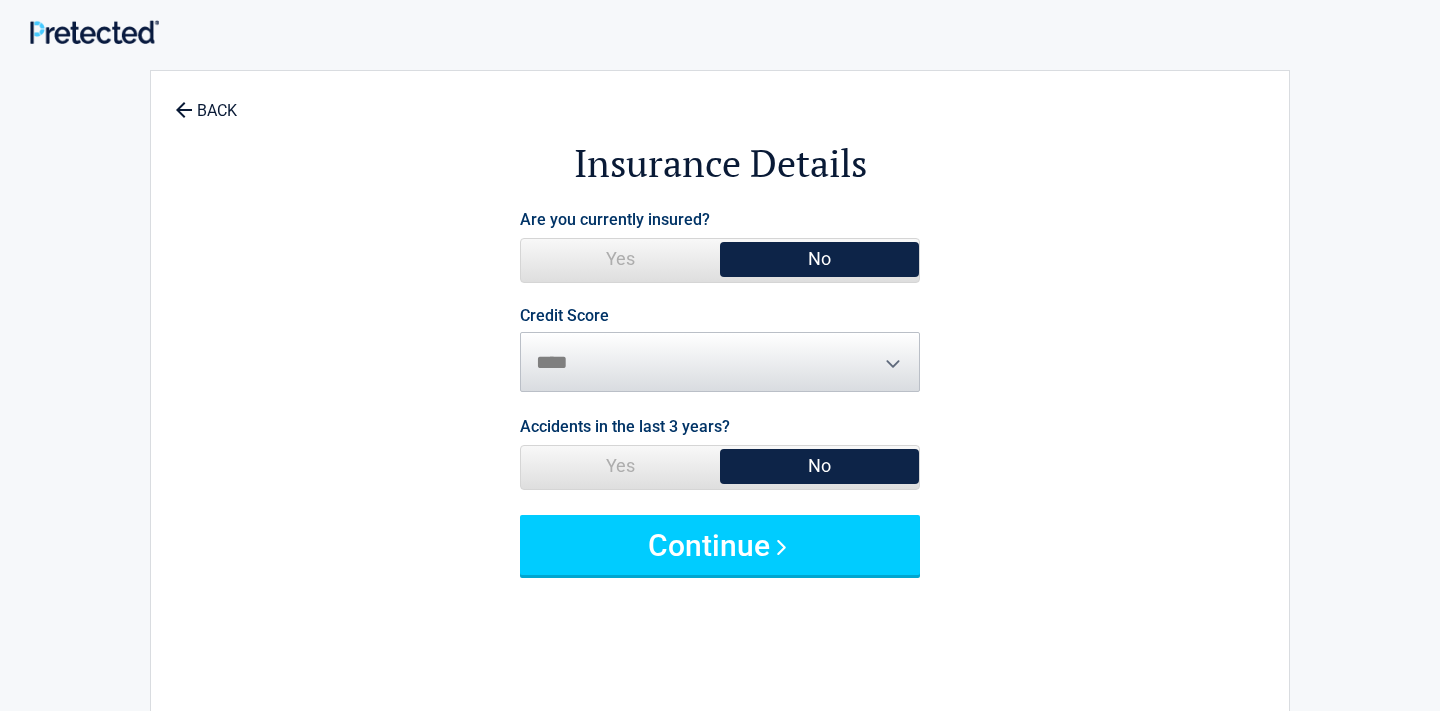 click on "Yes" at bounding box center (620, 466) 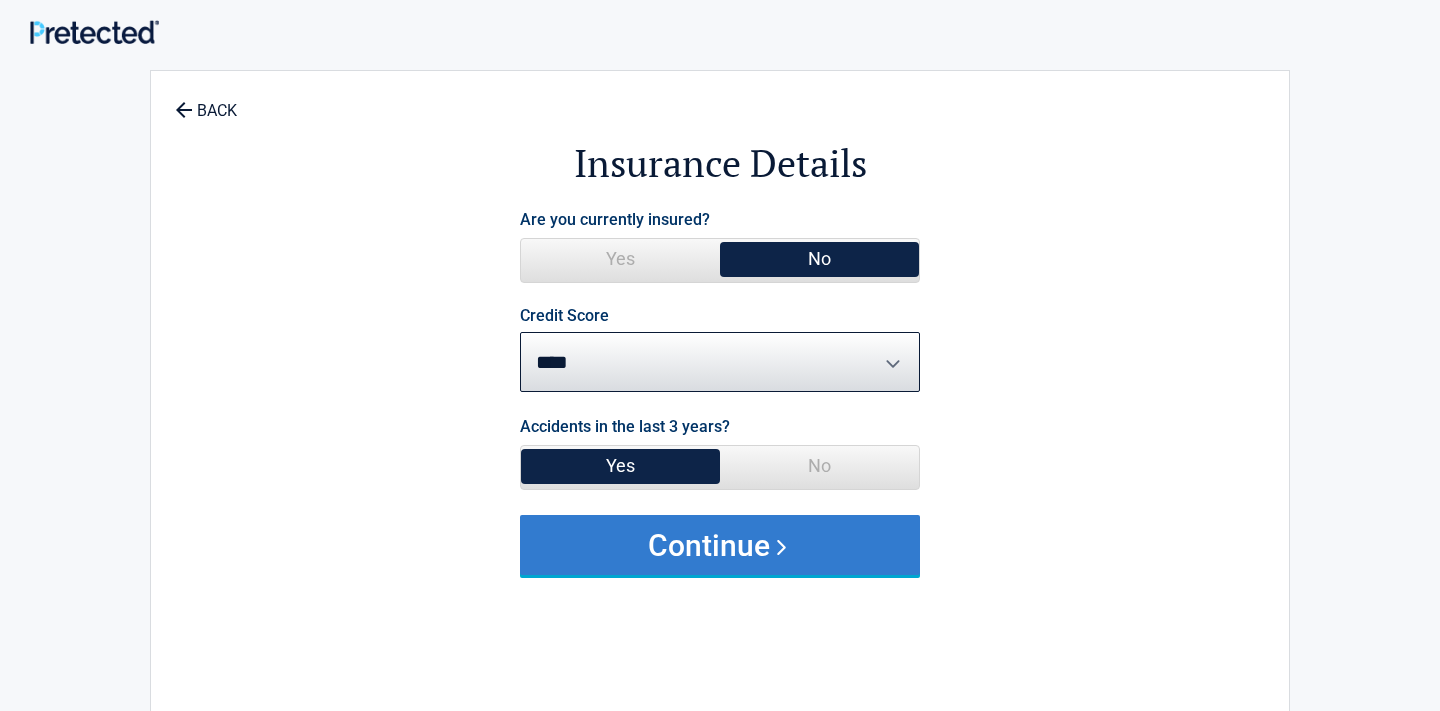 click on "Continue" at bounding box center [720, 545] 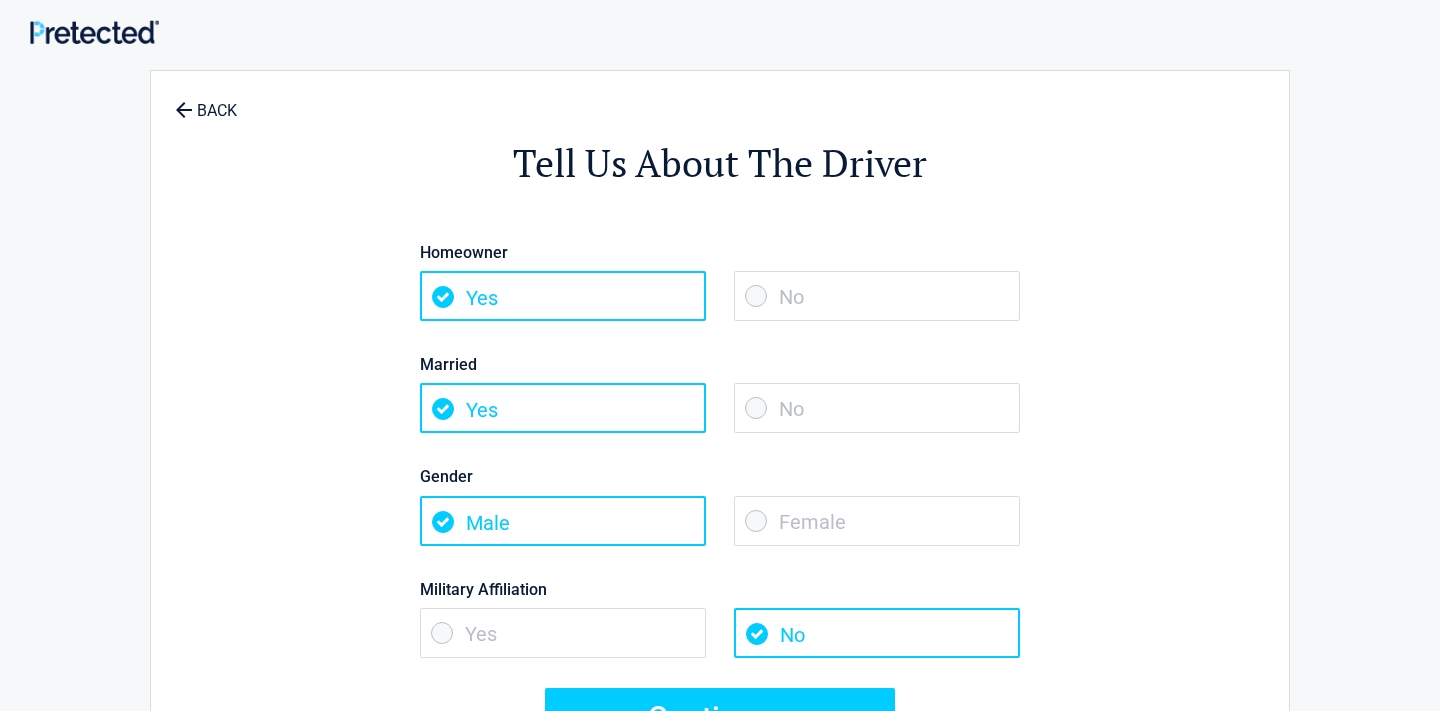 click on "No" at bounding box center (877, 296) 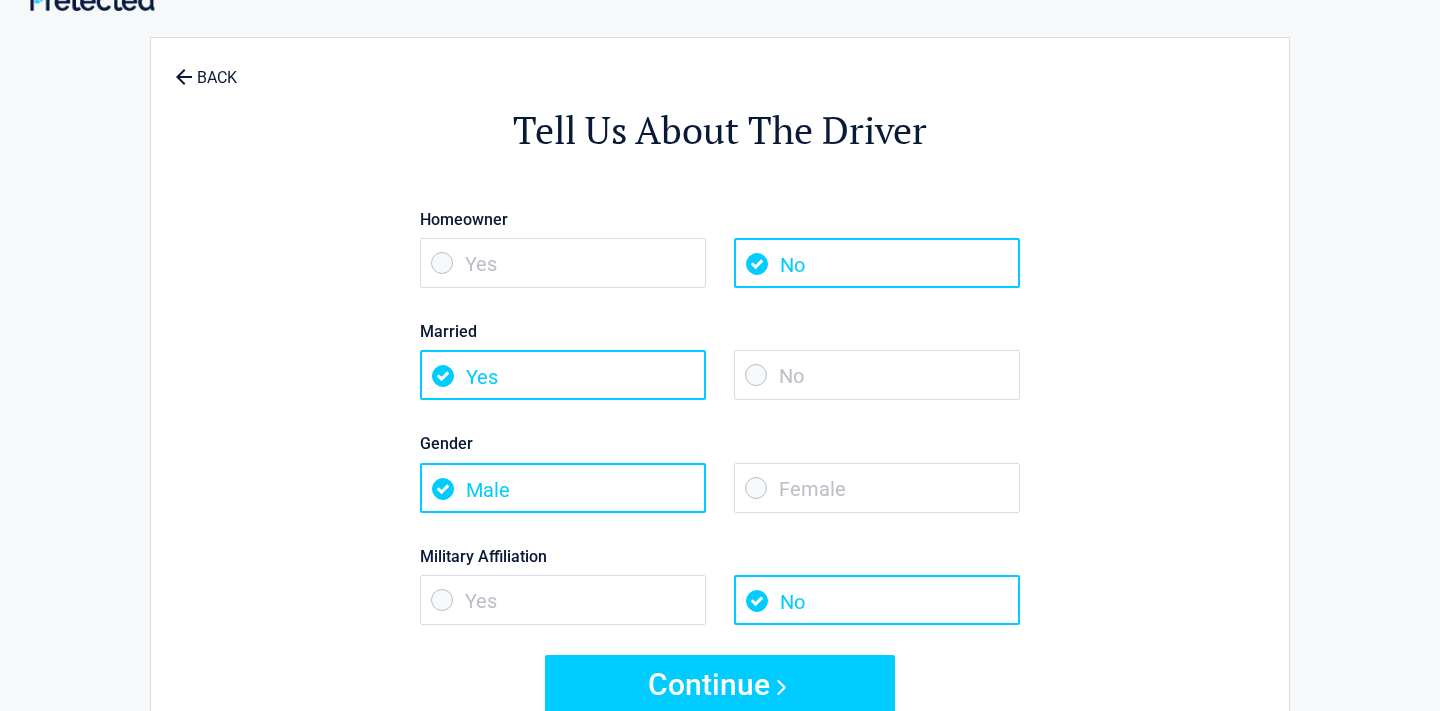 scroll, scrollTop: 40, scrollLeft: 0, axis: vertical 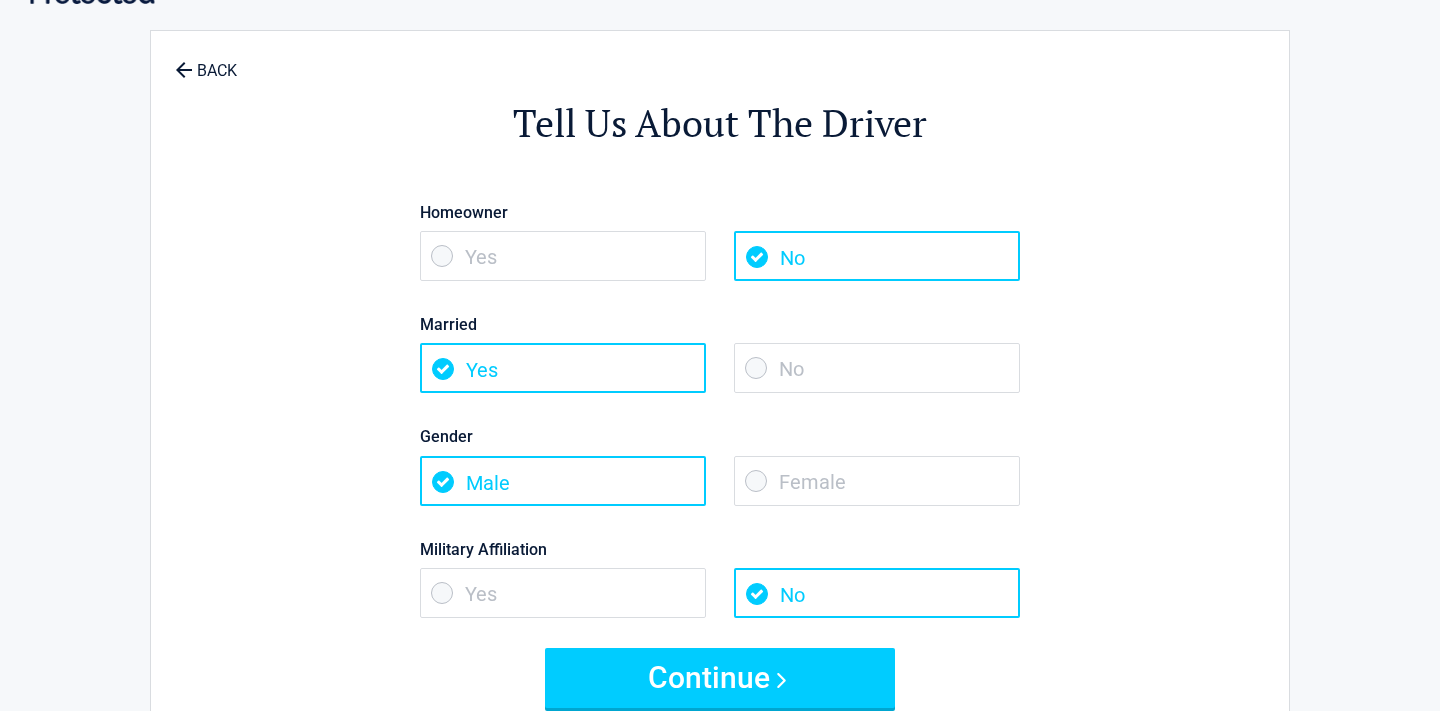 click on "Female" at bounding box center [877, 481] 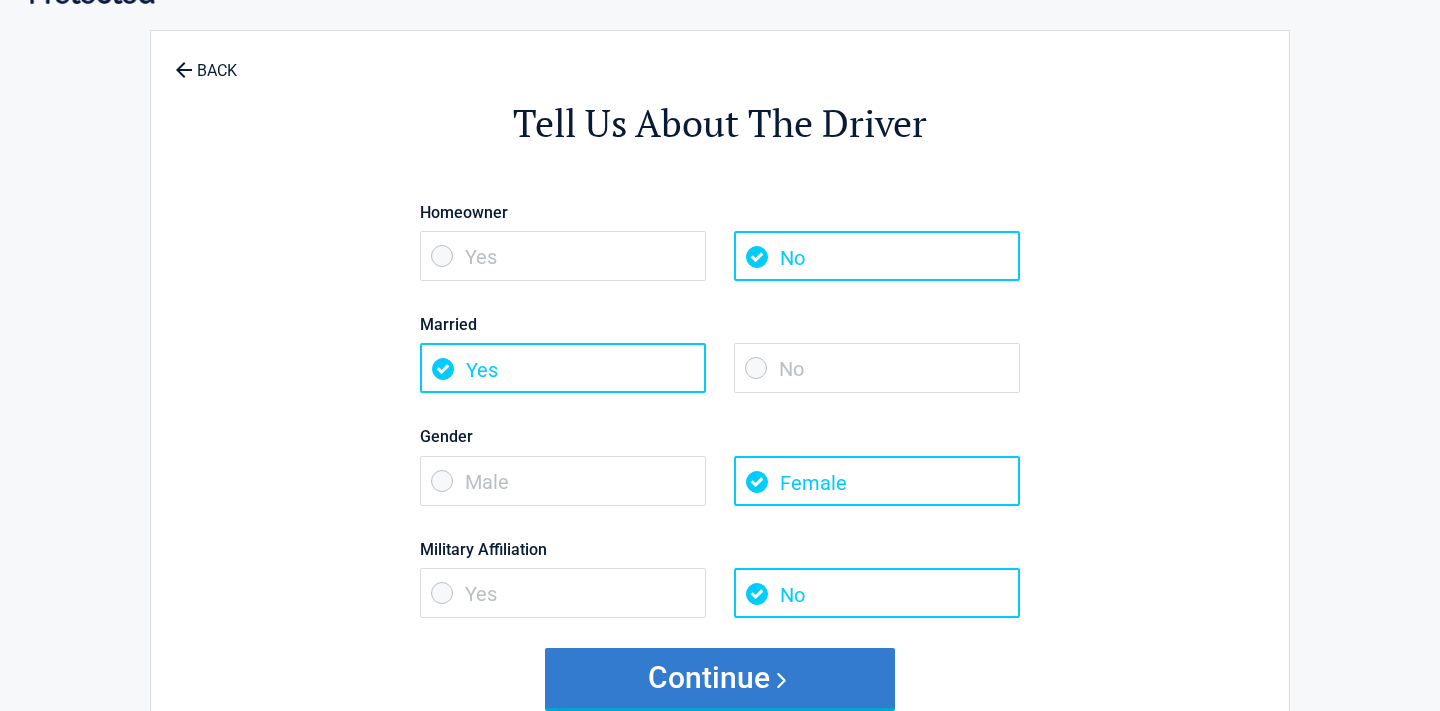 click on "Continue" at bounding box center [720, 678] 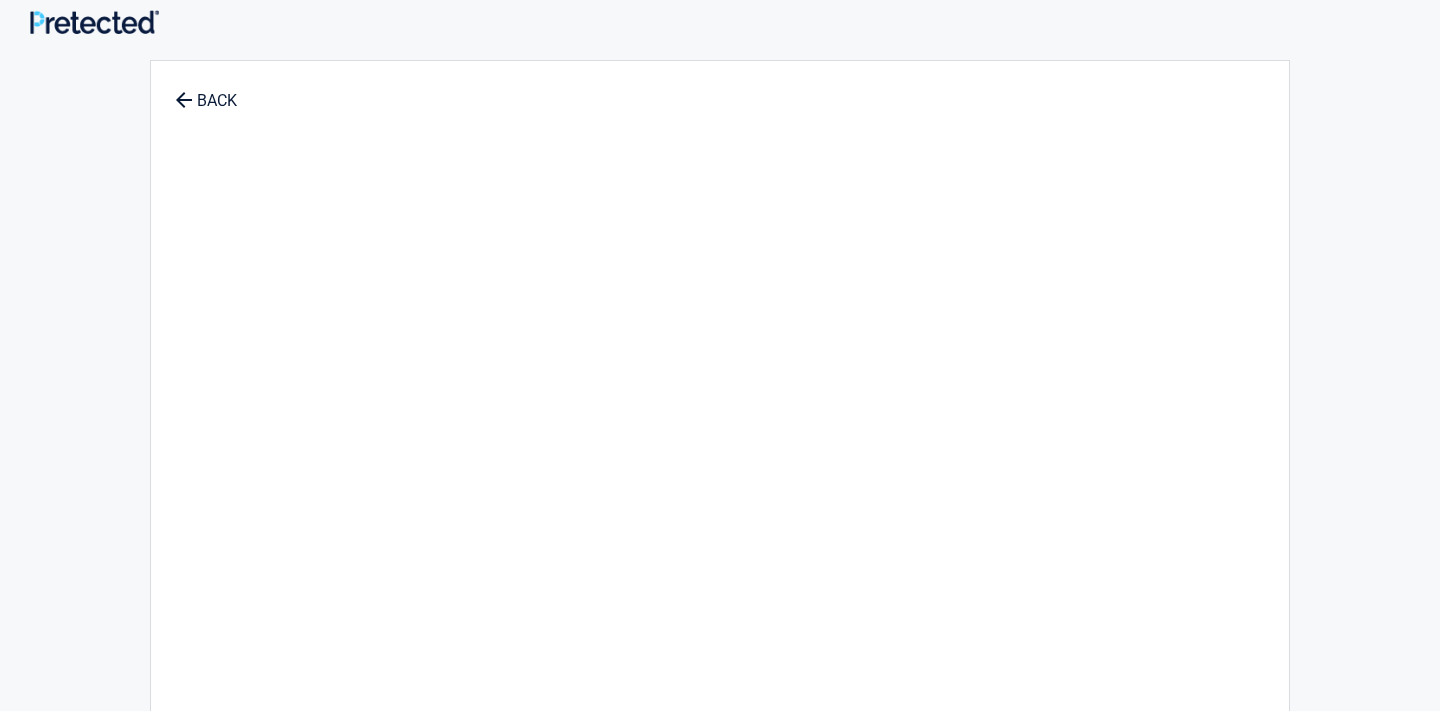 scroll, scrollTop: 0, scrollLeft: 0, axis: both 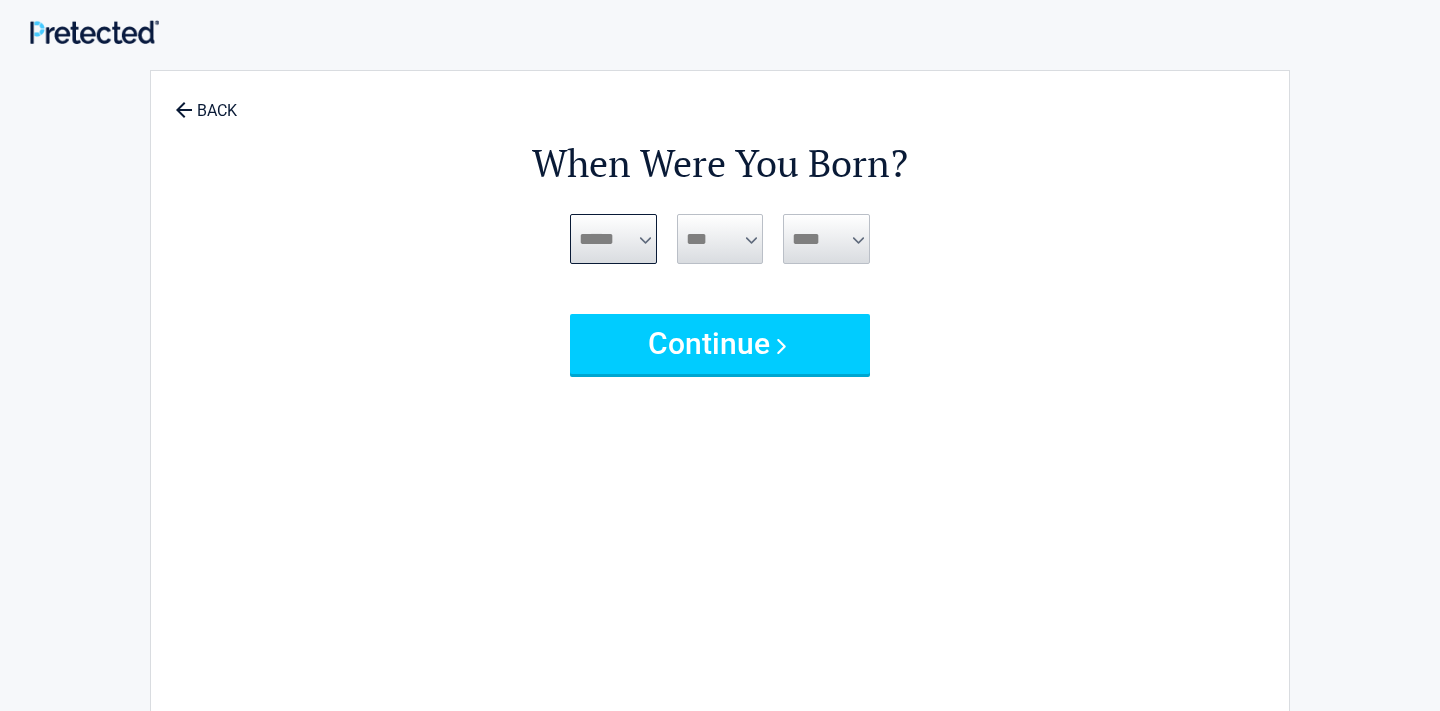 click on "*****
***
***
***
***
***
***
***
***
***
***
***
***" at bounding box center (613, 239) 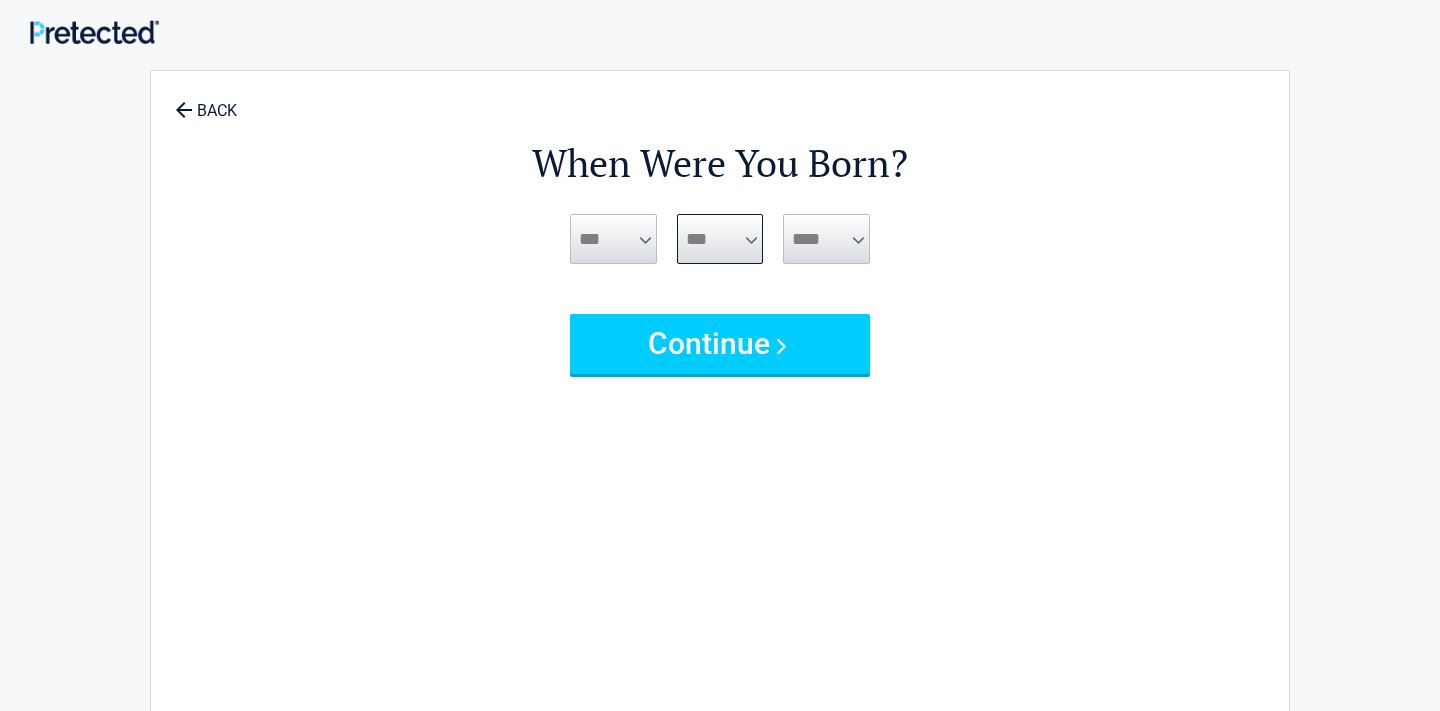 click on "*** * * * * * * * * * ** ** ** ** ** ** ** ** ** ** ** ** ** ** ** ** ** ** ** ** **" at bounding box center [720, 239] 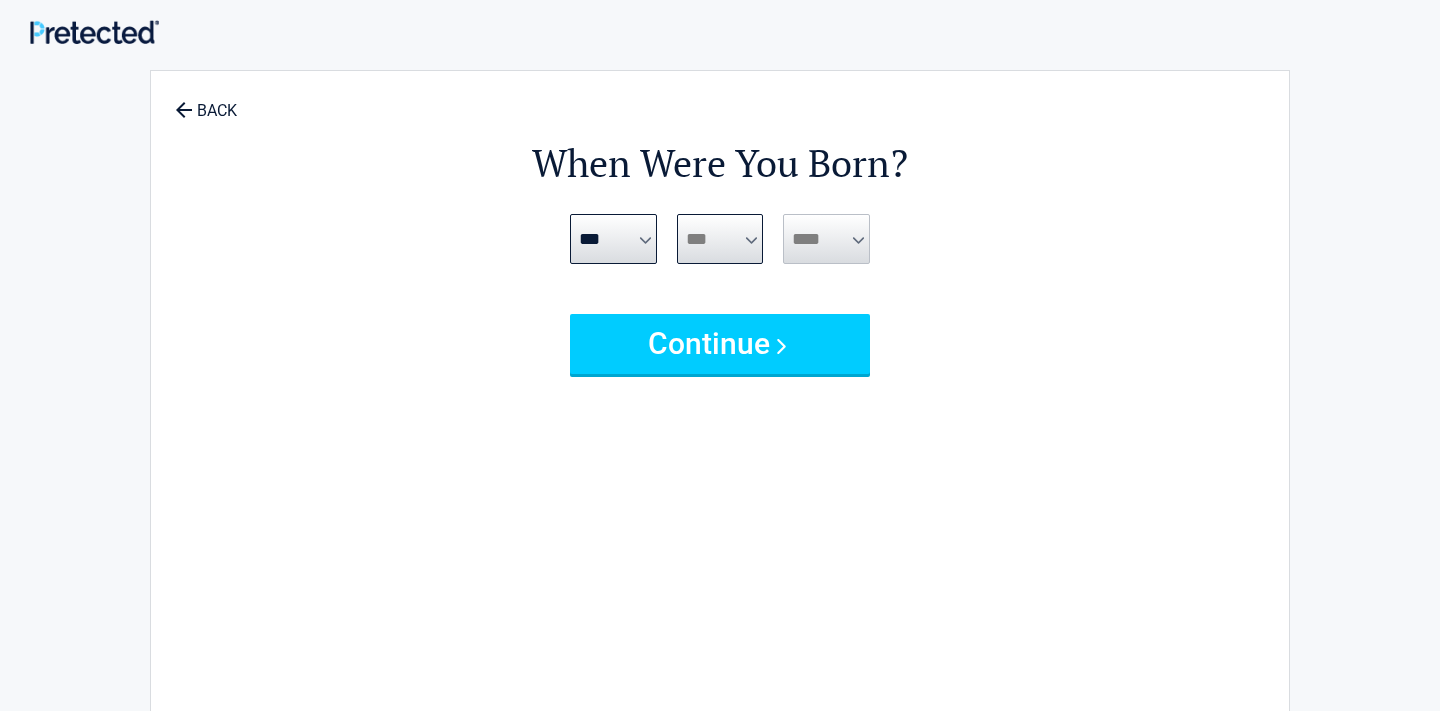 select on "**" 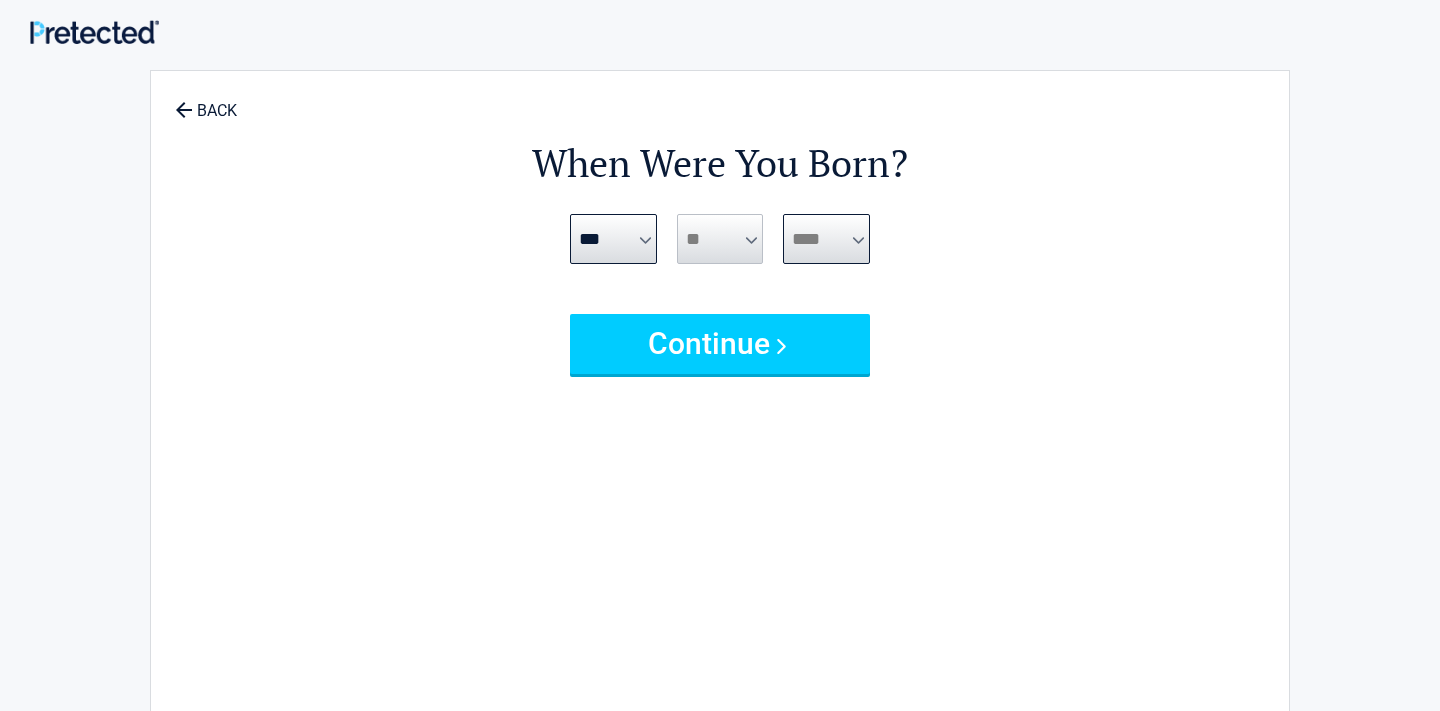 click on "****
****
****
****
****
****
****
****
****
****
****
****
****
****
****
****
****
****
****
****
****
****
****
****
****
****
****
****
****
****
****
****
****
****
****
****
****
****
****
****
****
****
****
****
****
****
****
****
****
****
****
****
****
****
****
****
****
****
****
****
****
****
****
****" at bounding box center [826, 239] 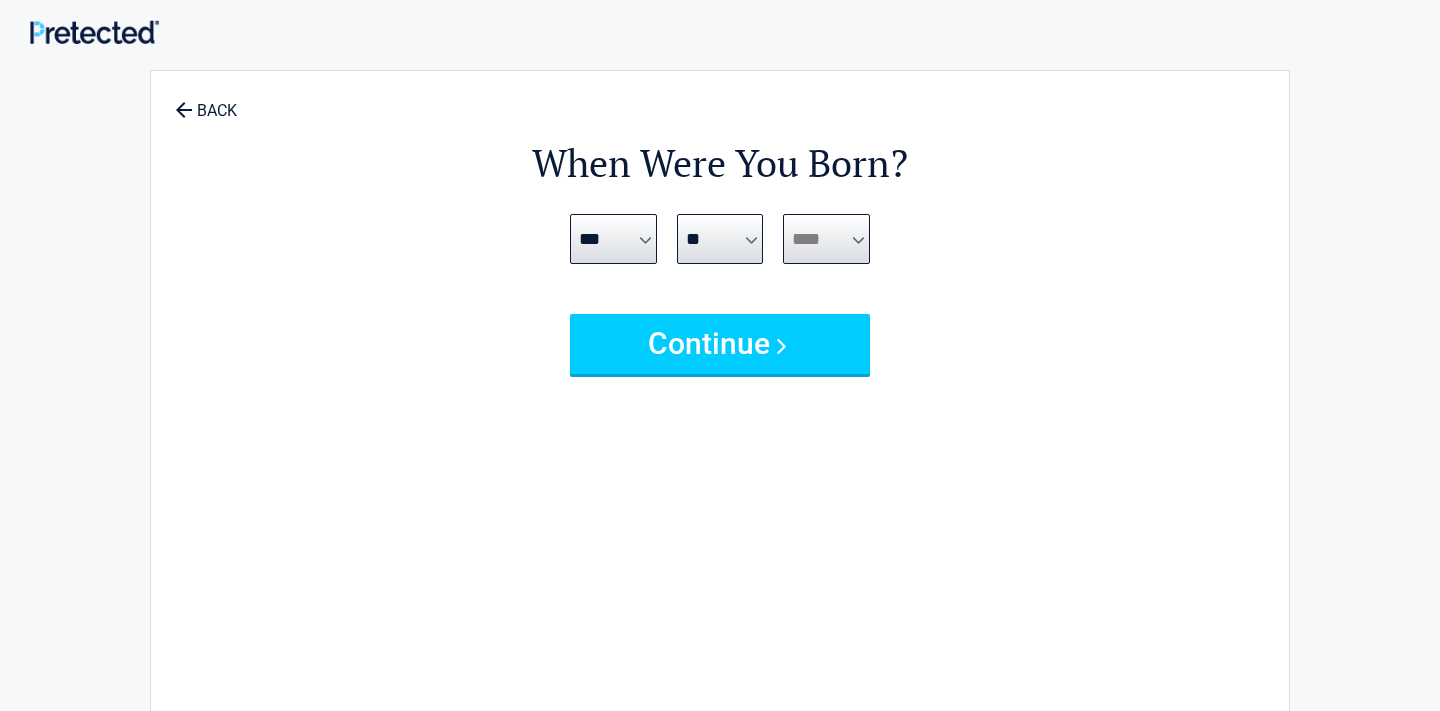 select on "****" 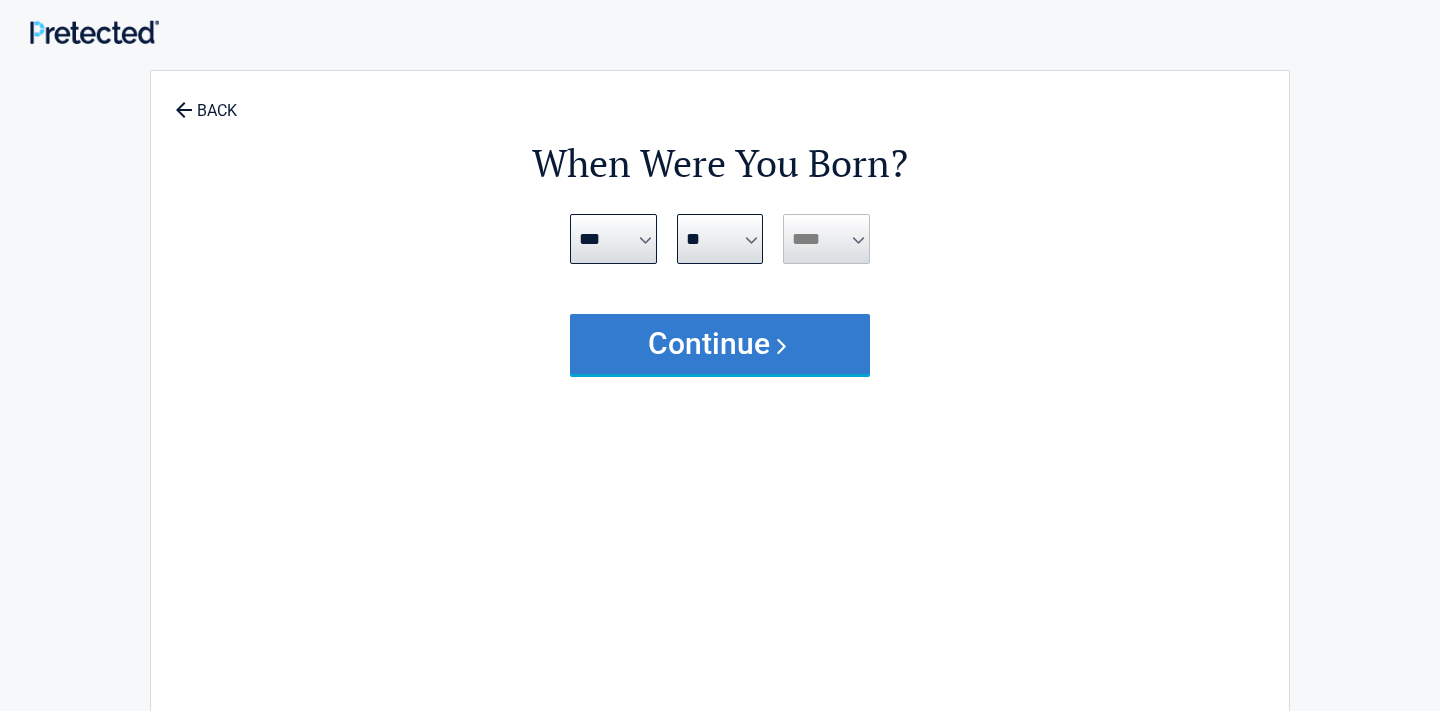 click on "Continue" at bounding box center (720, 344) 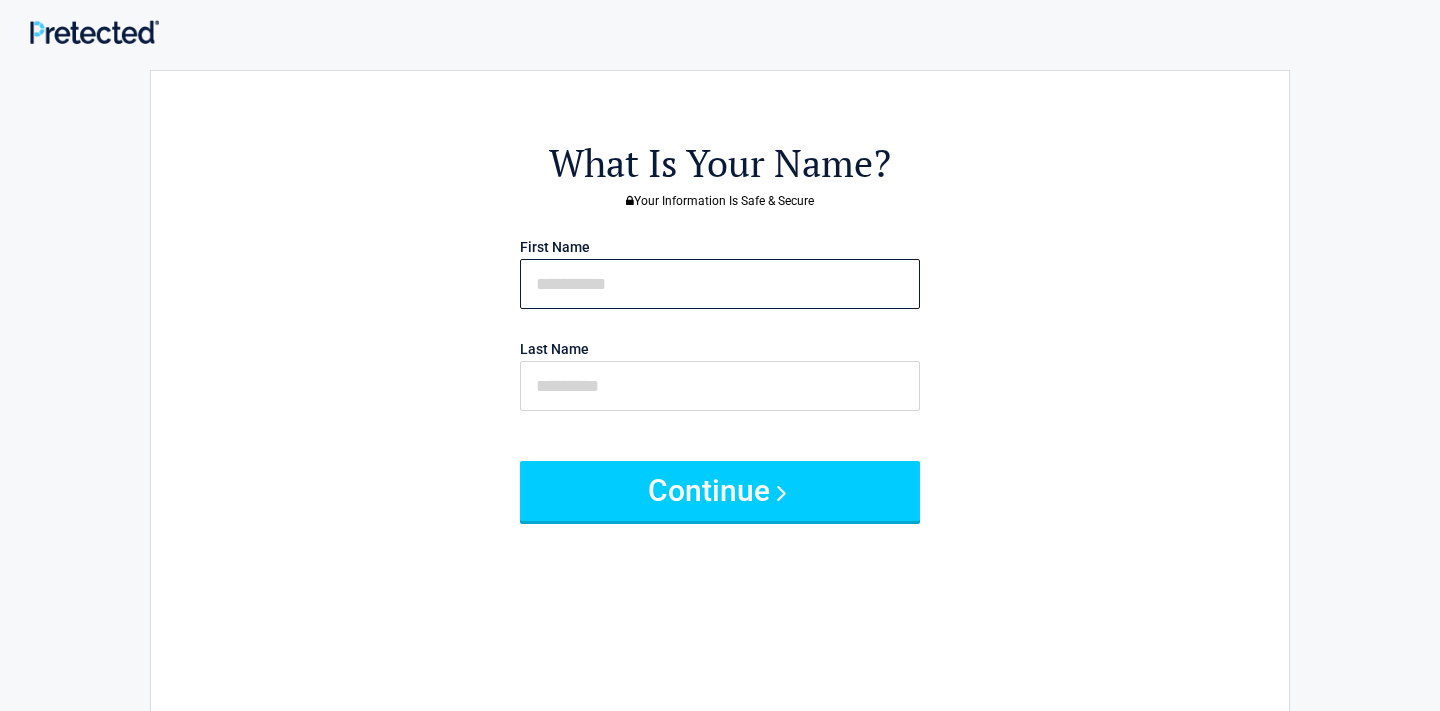 click at bounding box center [720, 284] 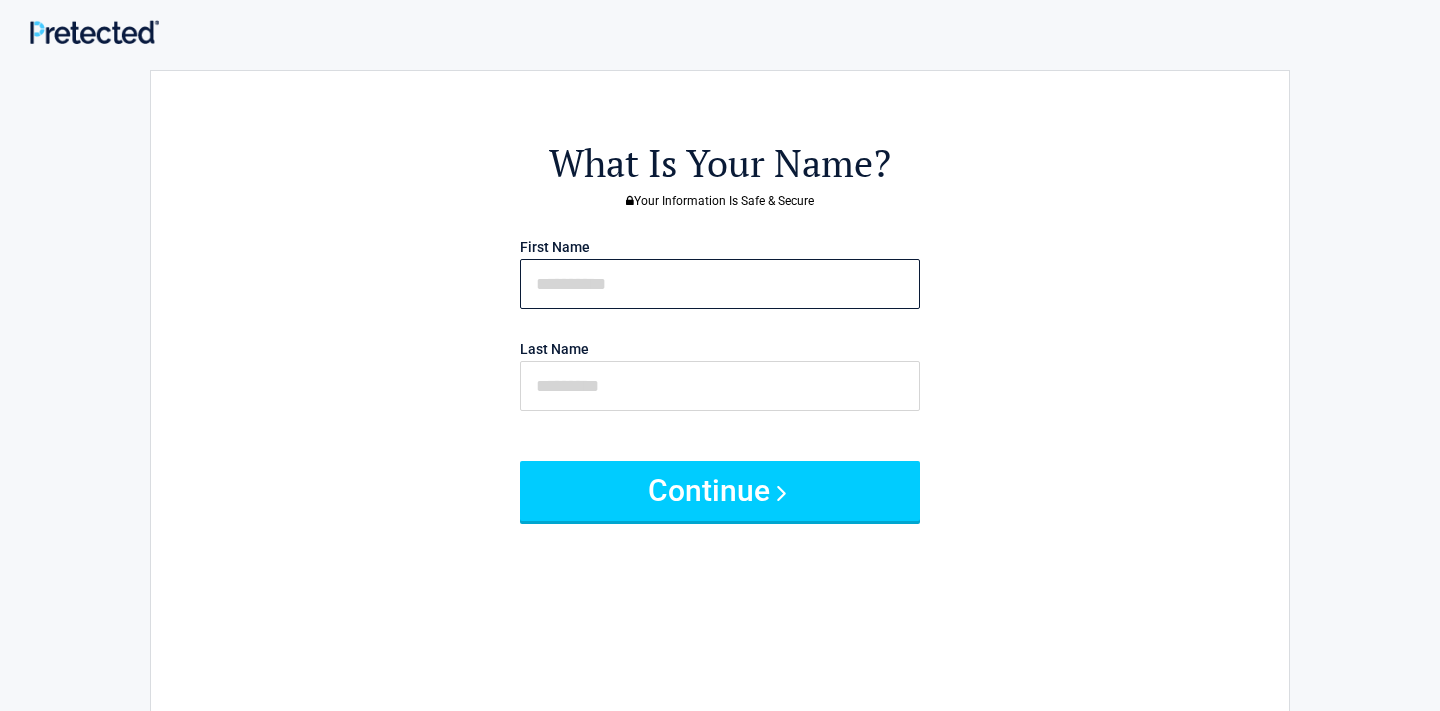 type on "******" 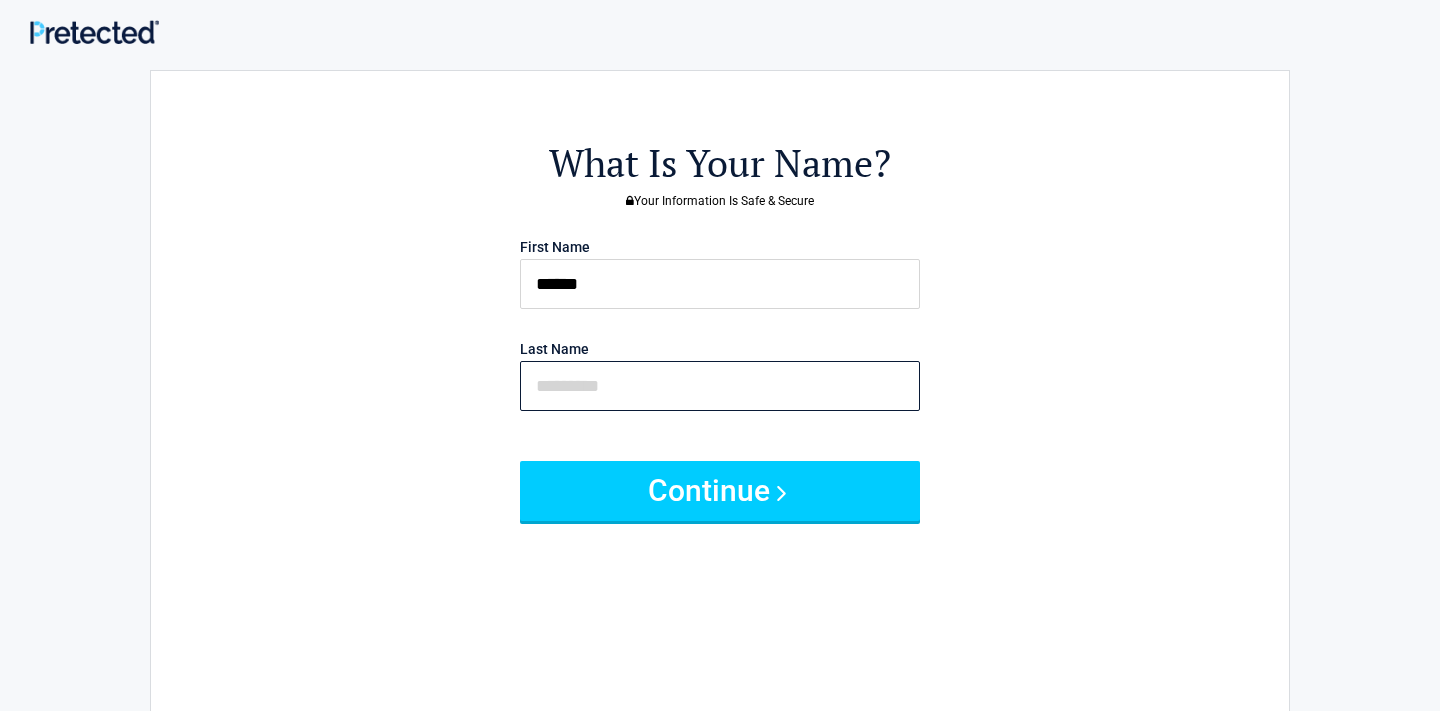type on "*******" 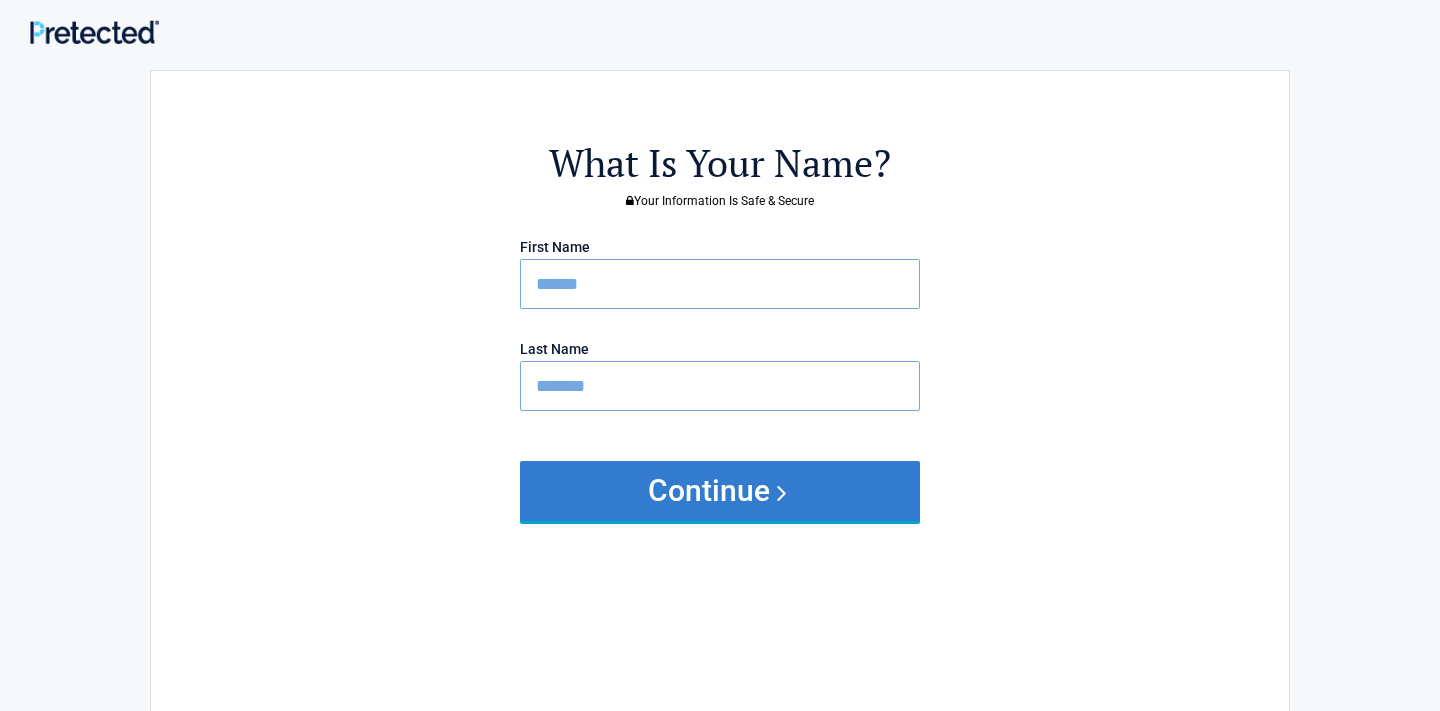 click on "Continue" at bounding box center [720, 491] 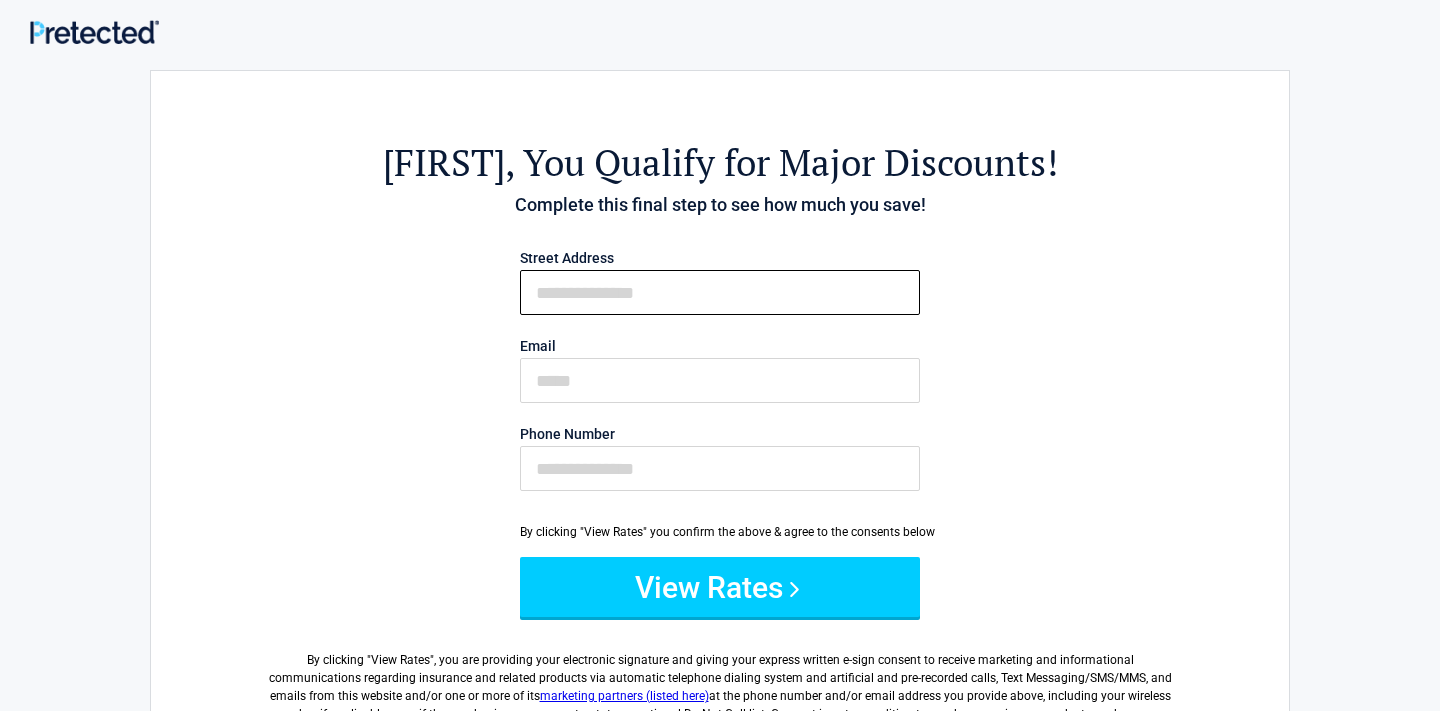 click on "First Name" at bounding box center [720, 292] 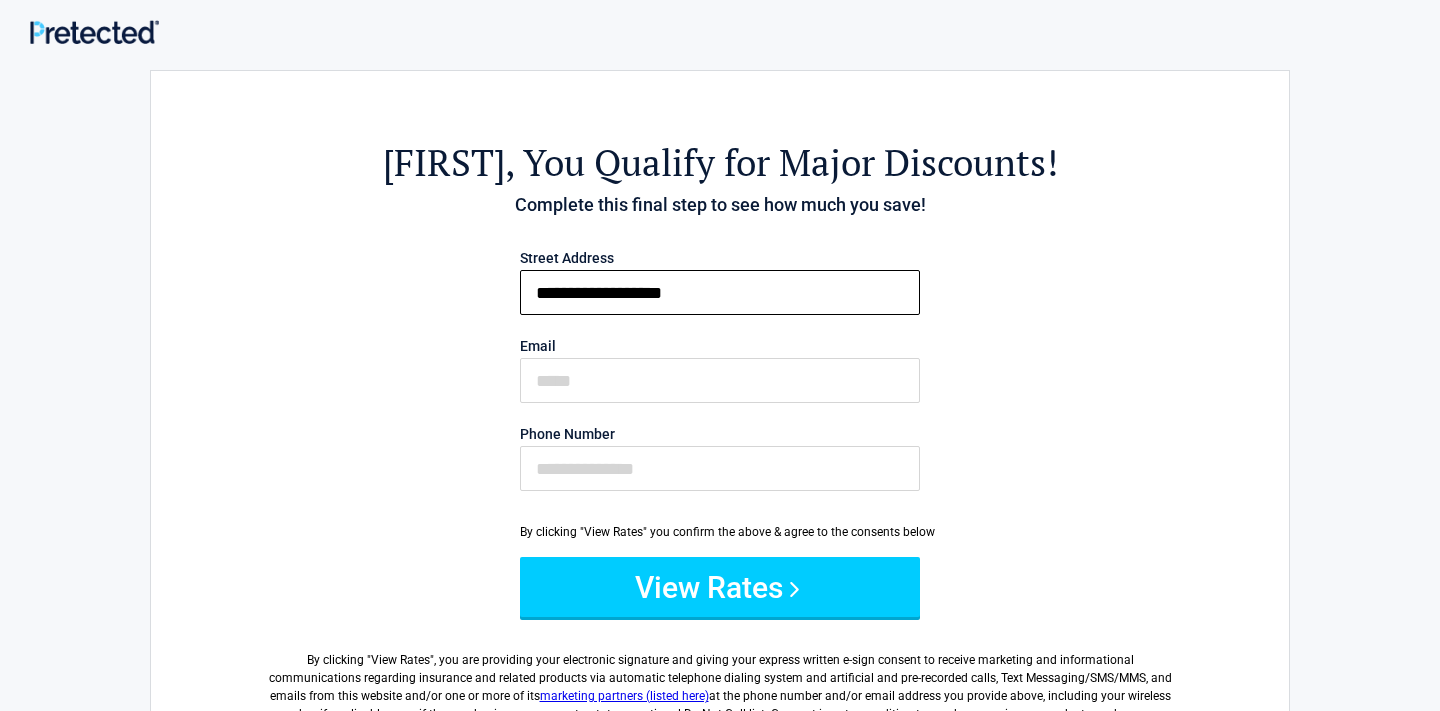 type on "**********" 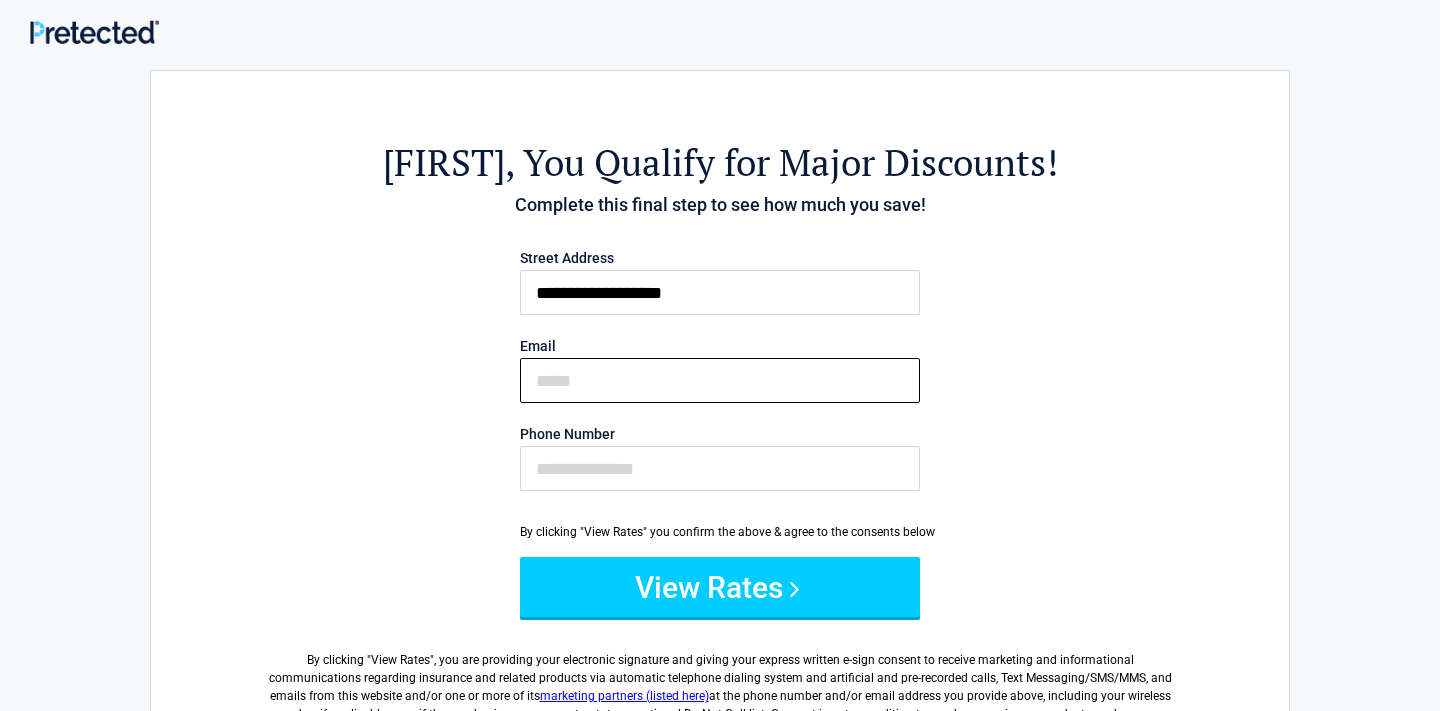 click on "Email" at bounding box center (720, 380) 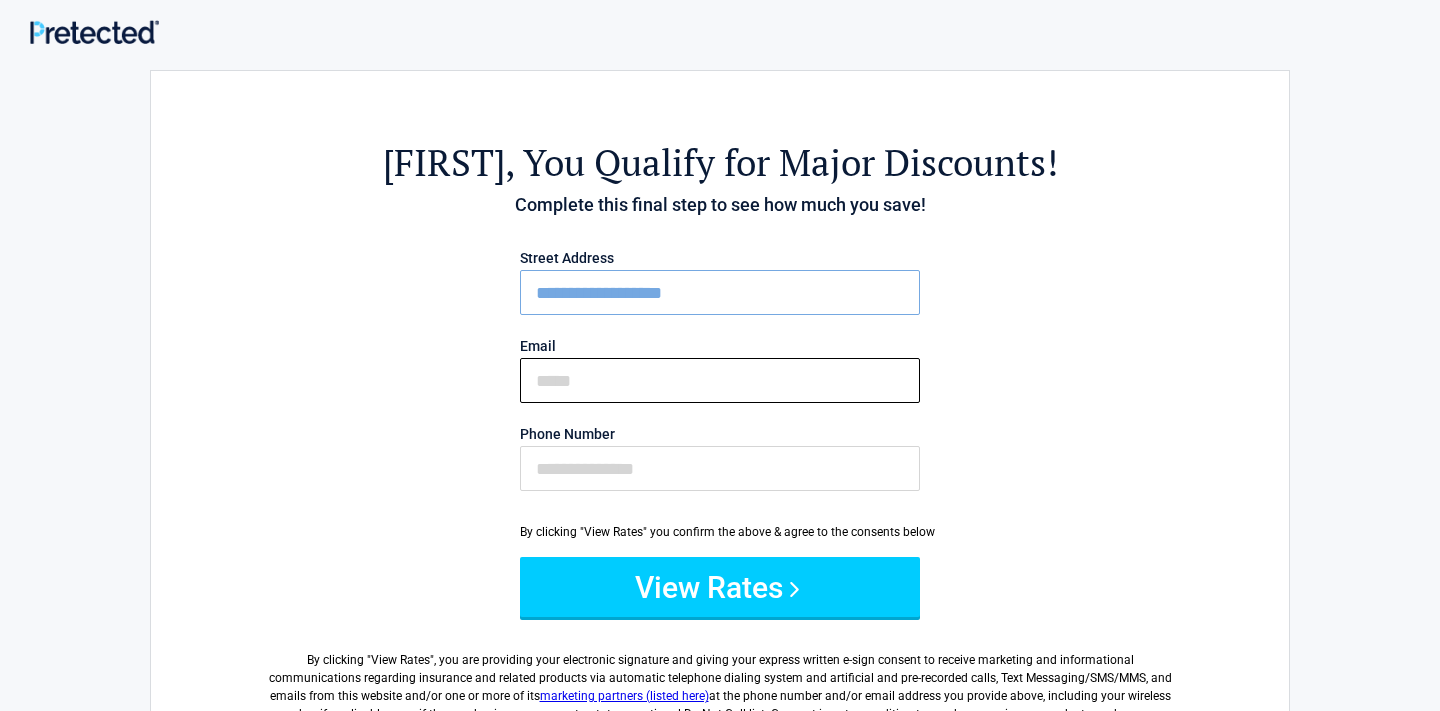 type on "**********" 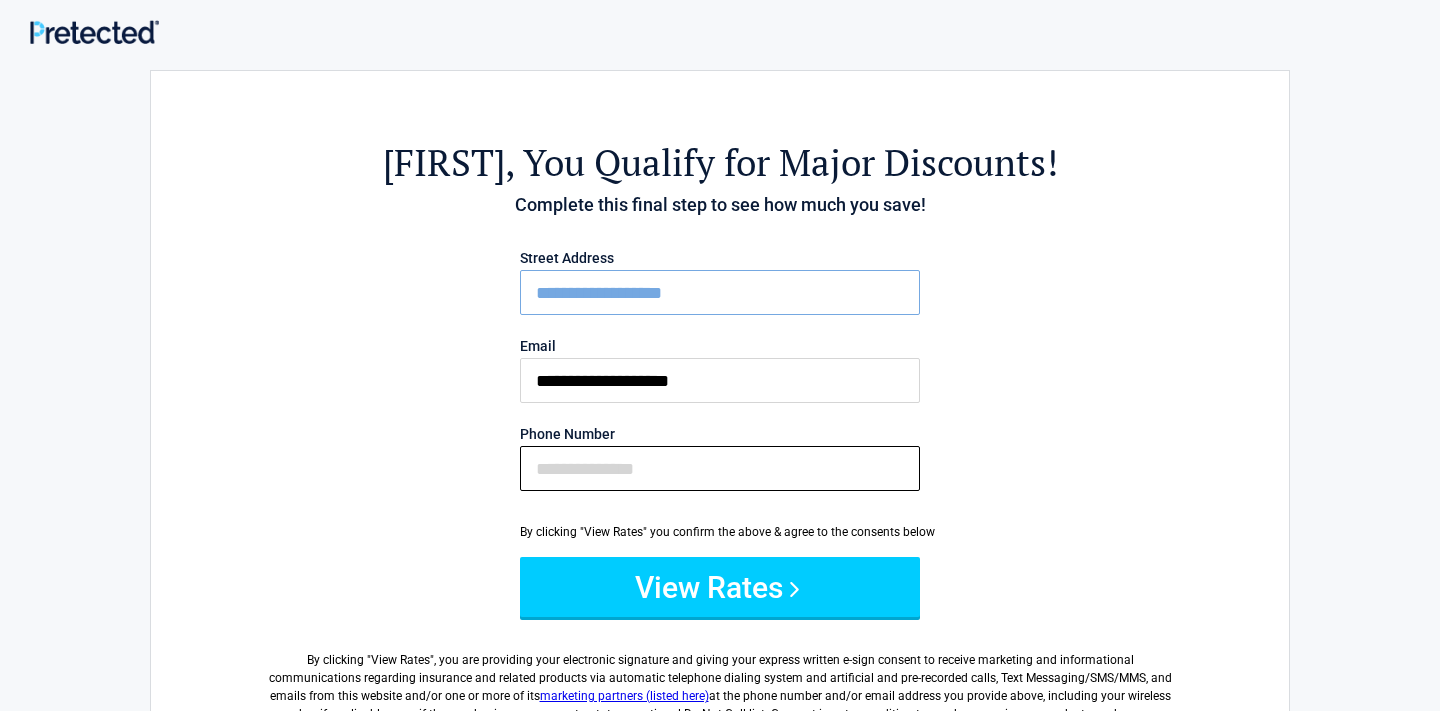 click on "Phone Number" at bounding box center [720, 468] 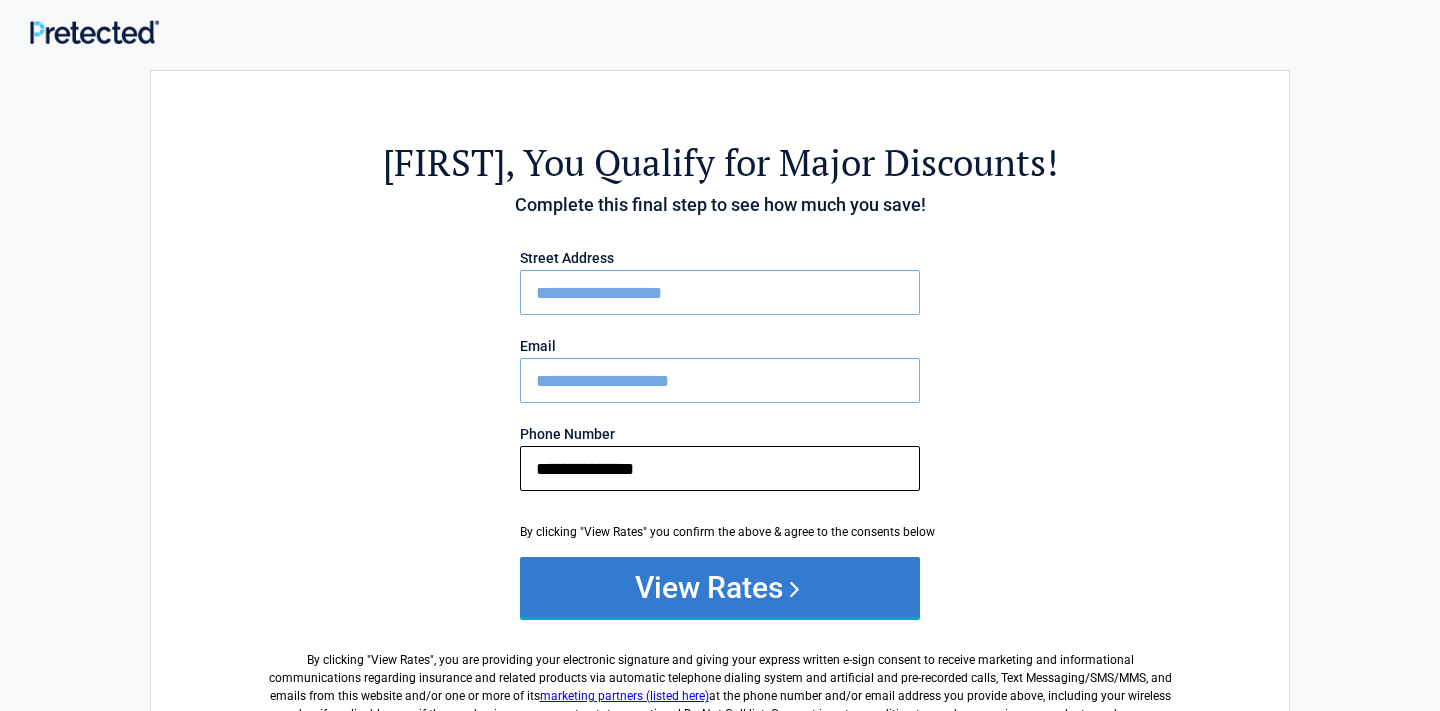 type on "**********" 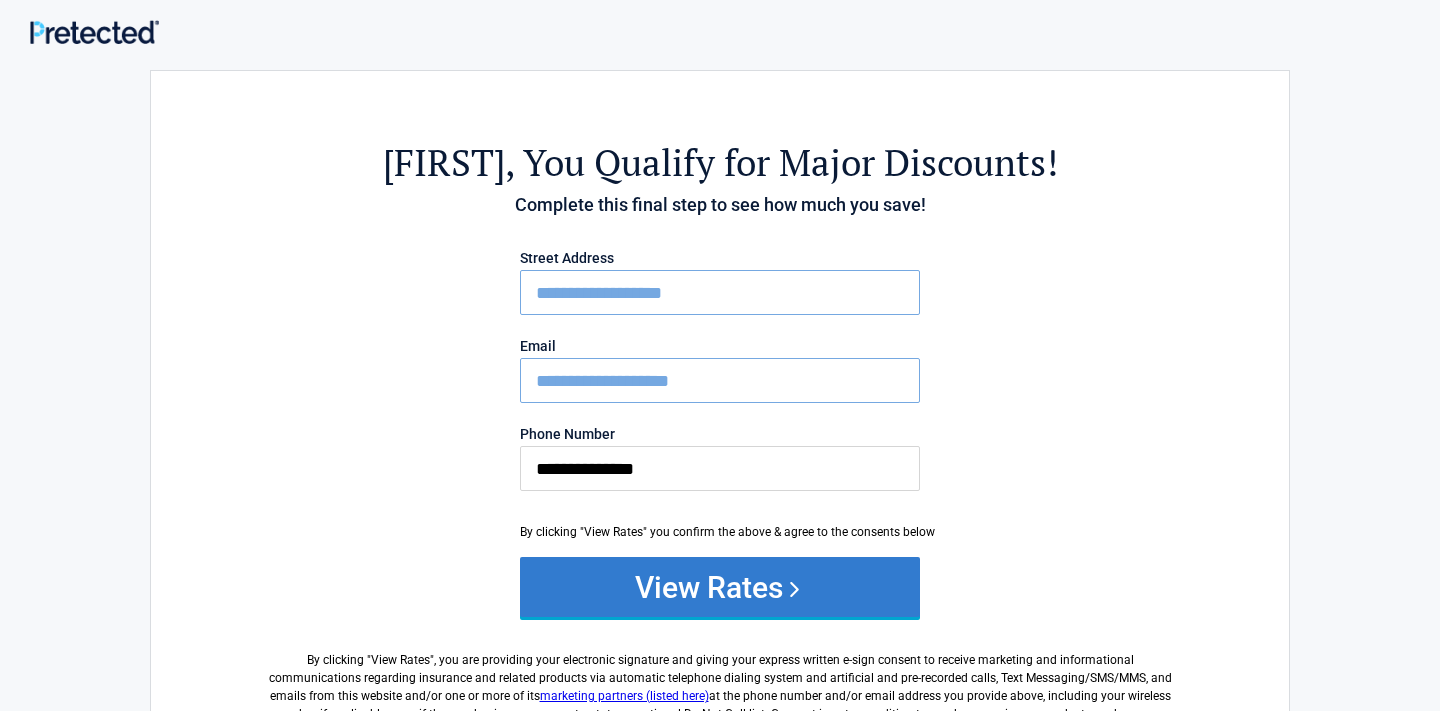 click on "View Rates" at bounding box center (720, 587) 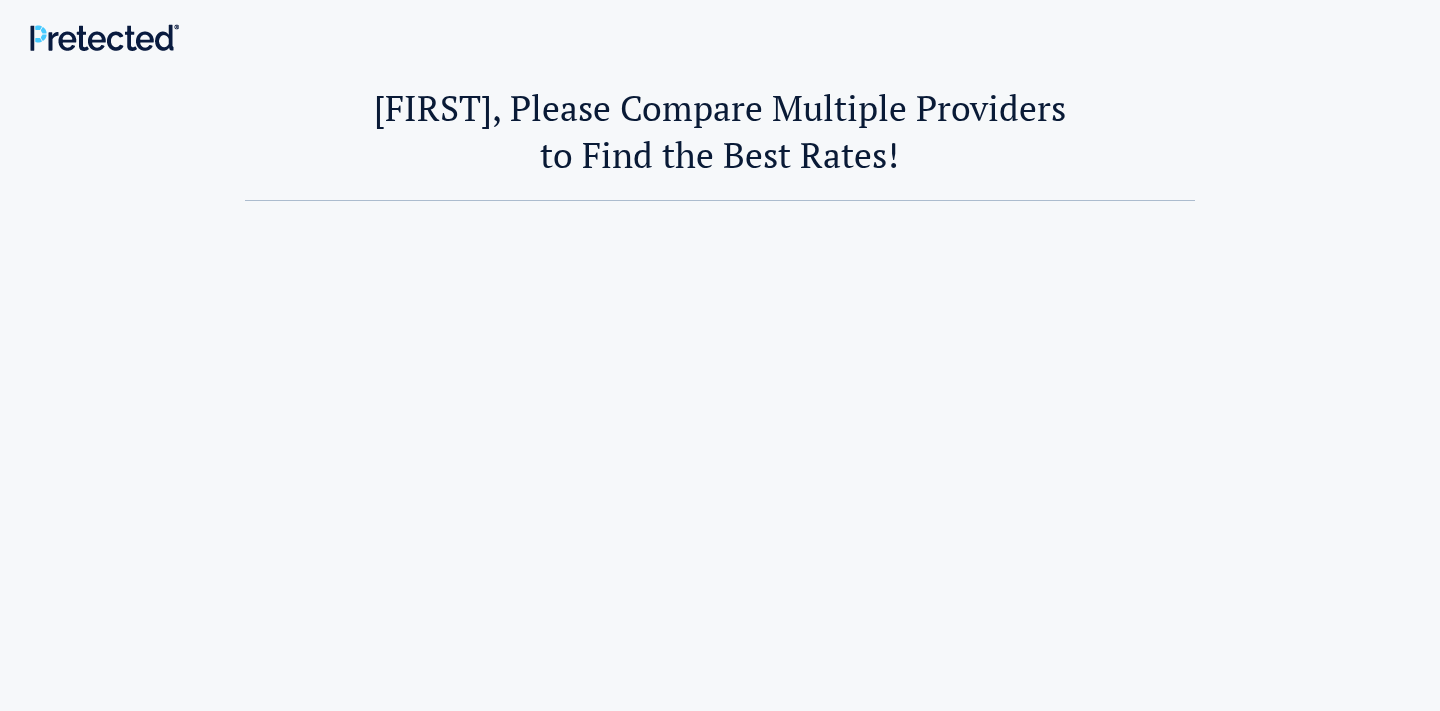 scroll, scrollTop: 0, scrollLeft: 0, axis: both 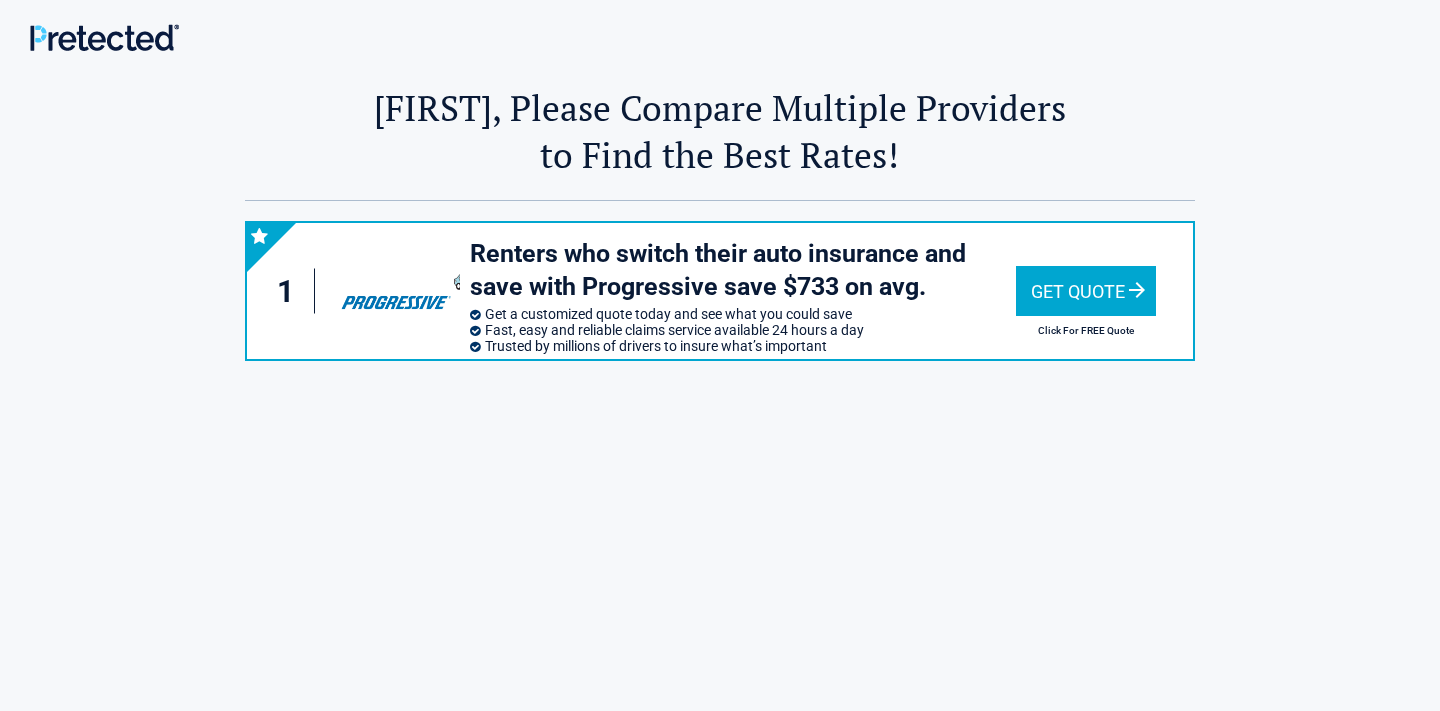 click on "Get Quote" at bounding box center [1086, 291] 